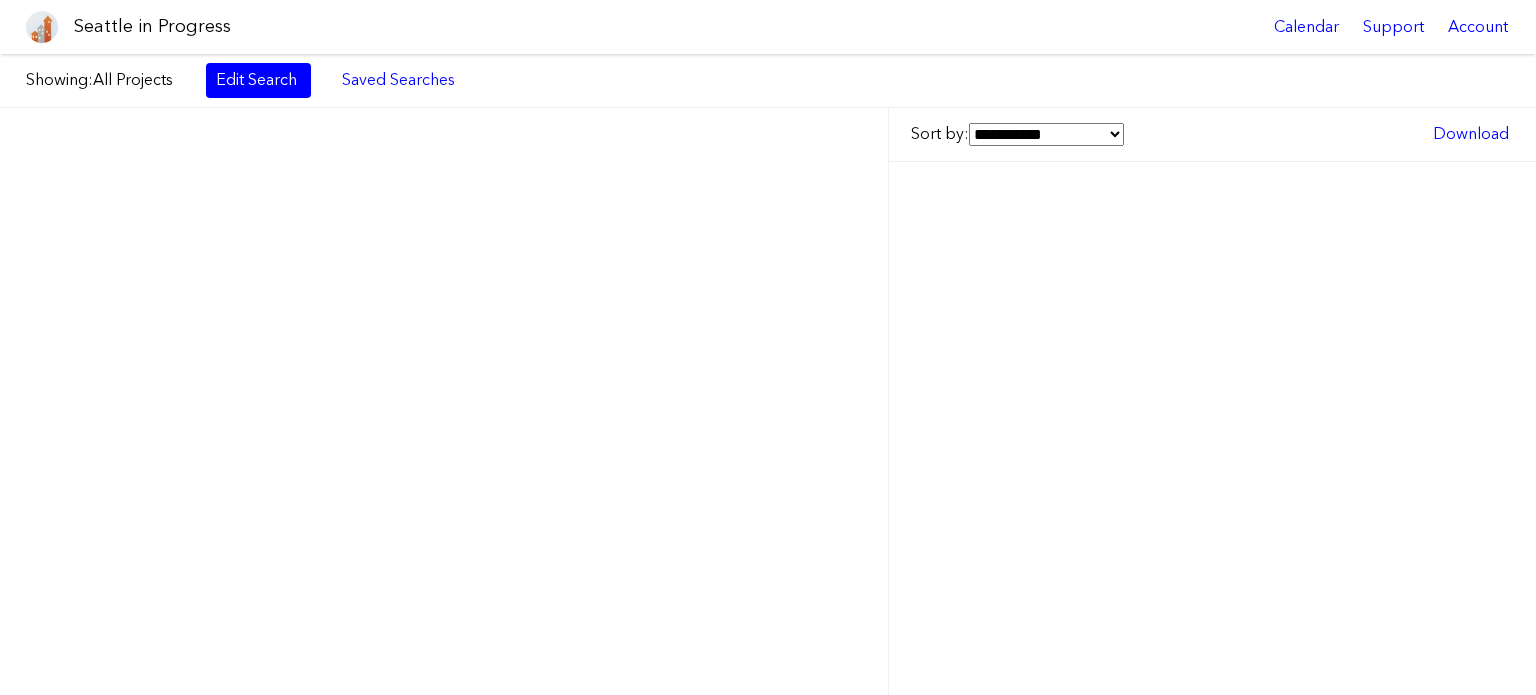 scroll, scrollTop: 0, scrollLeft: 0, axis: both 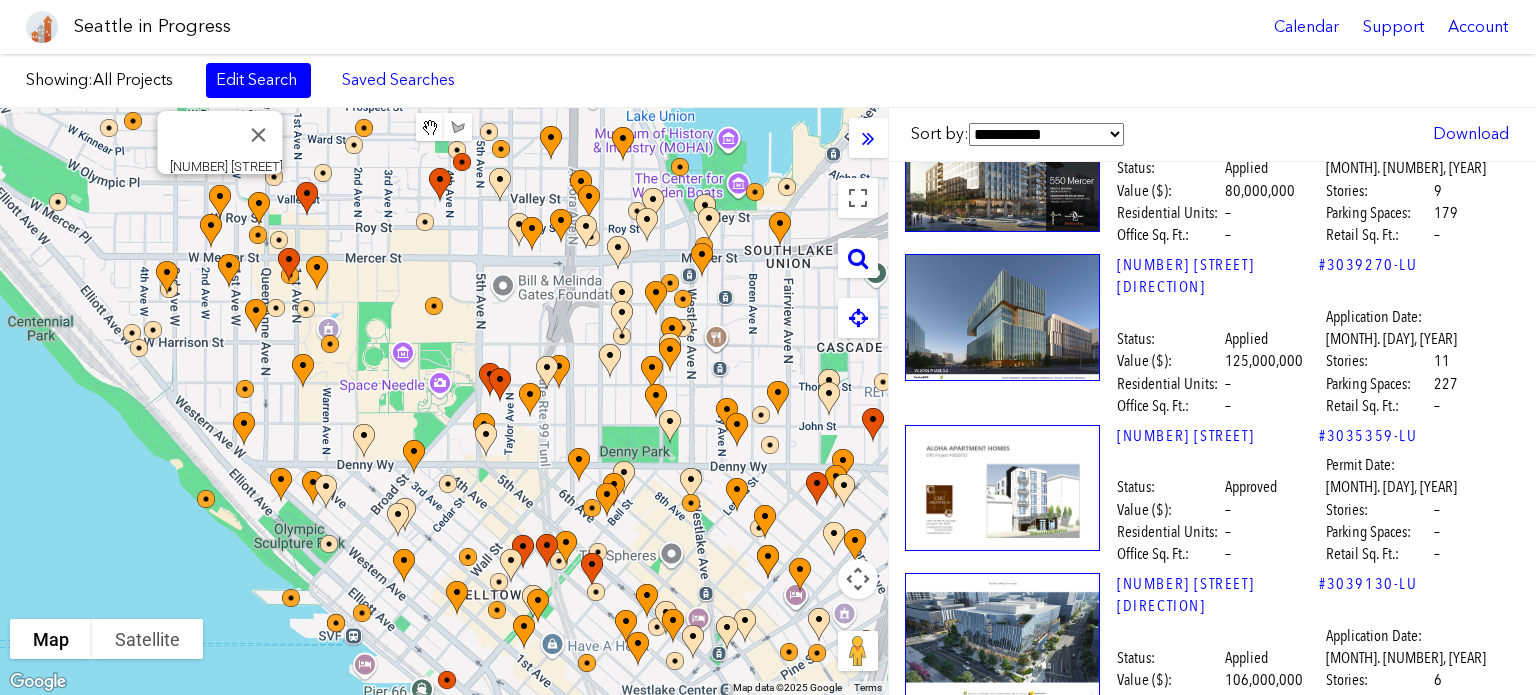 click at bounding box center (1002, 1223) 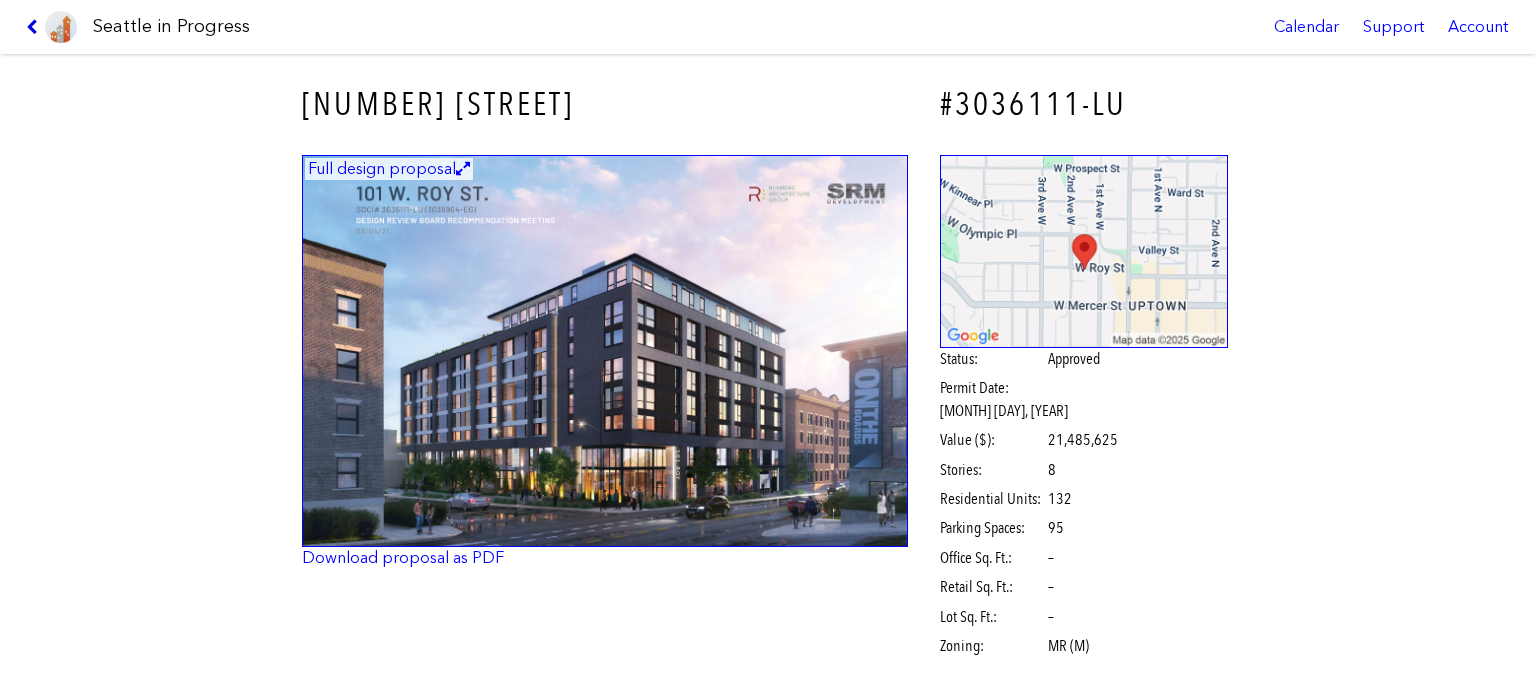 click at bounding box center [35, 27] 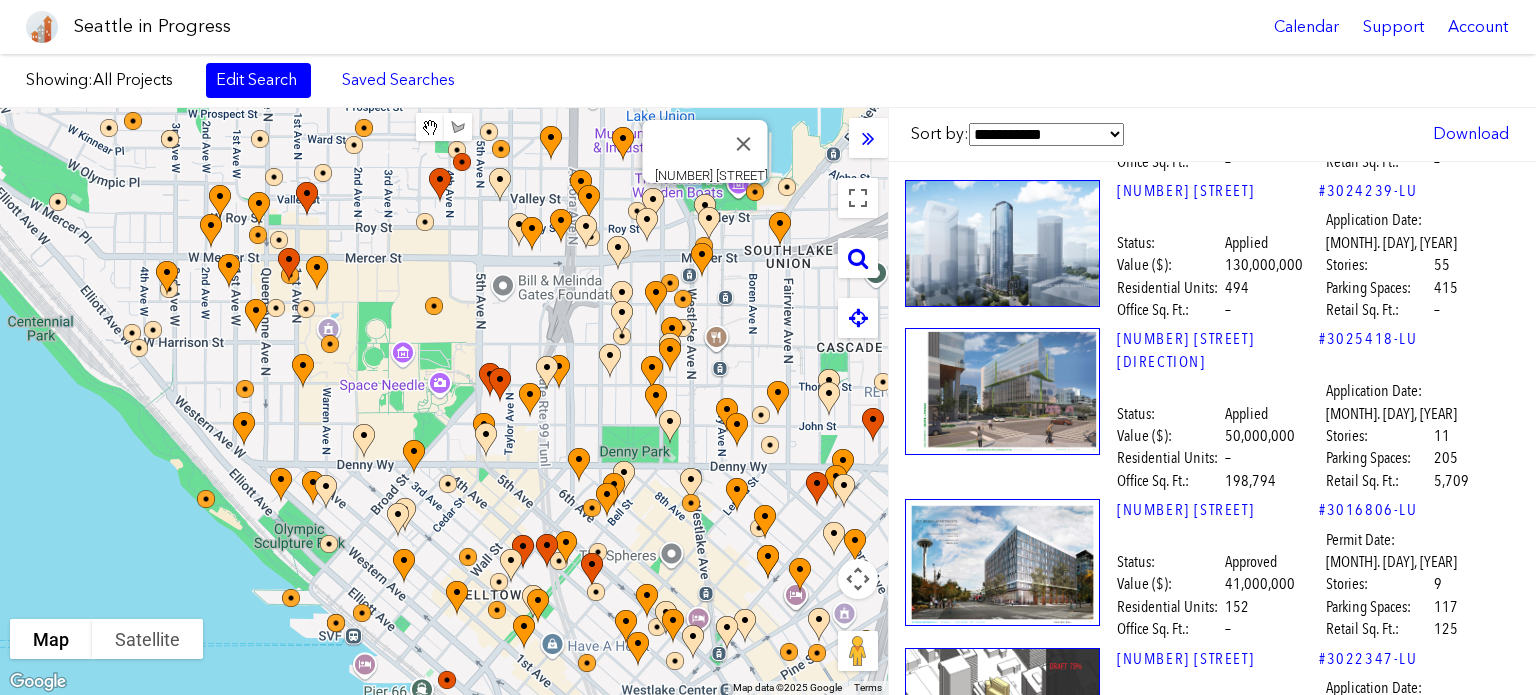 scroll, scrollTop: 19100, scrollLeft: 0, axis: vertical 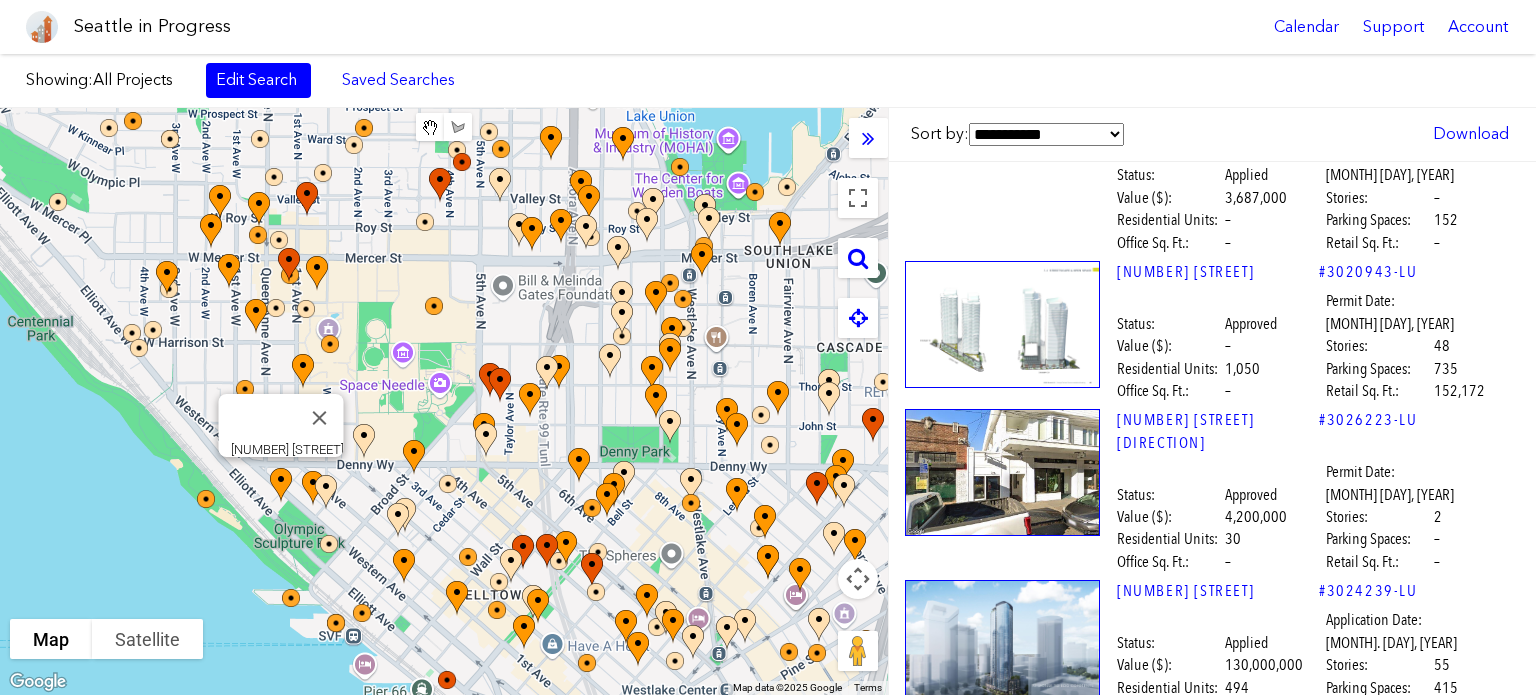 click at bounding box center (1002, 1846) 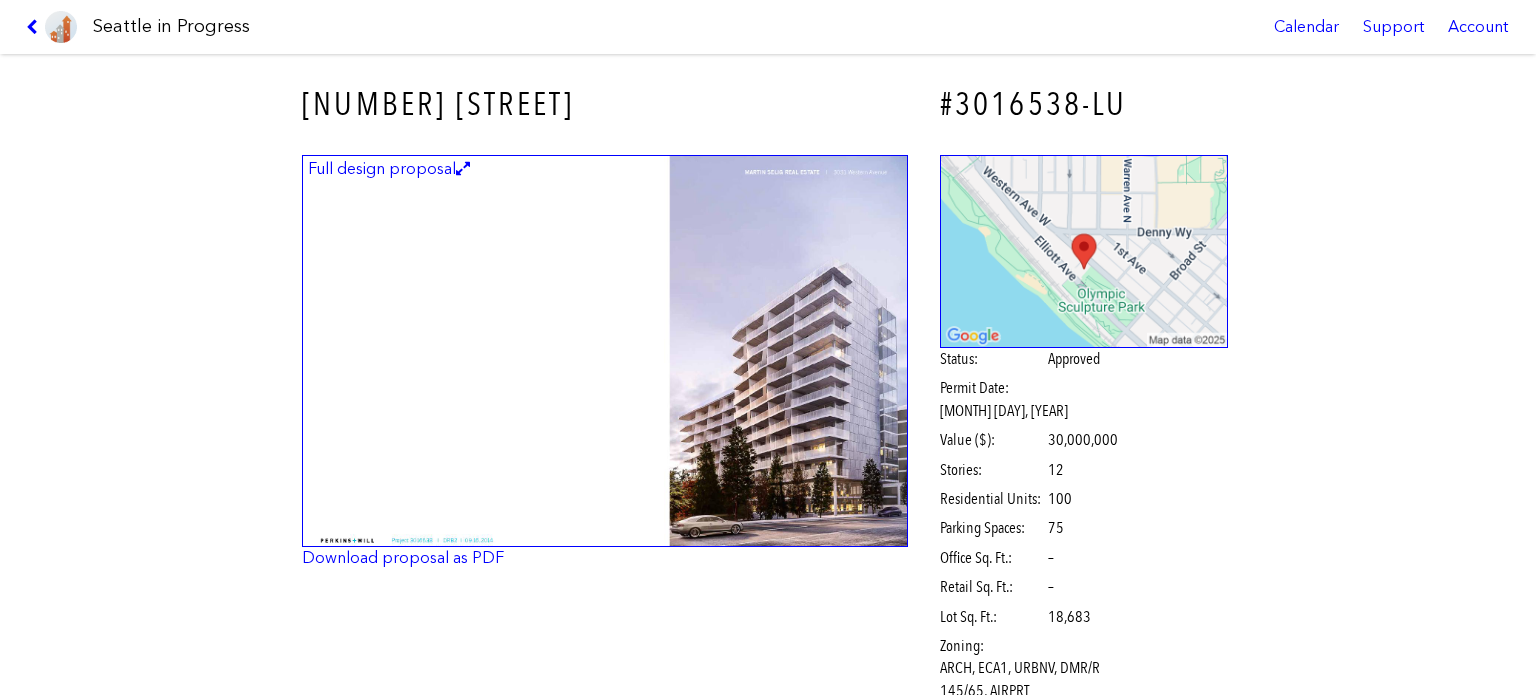 click at bounding box center (605, 351) 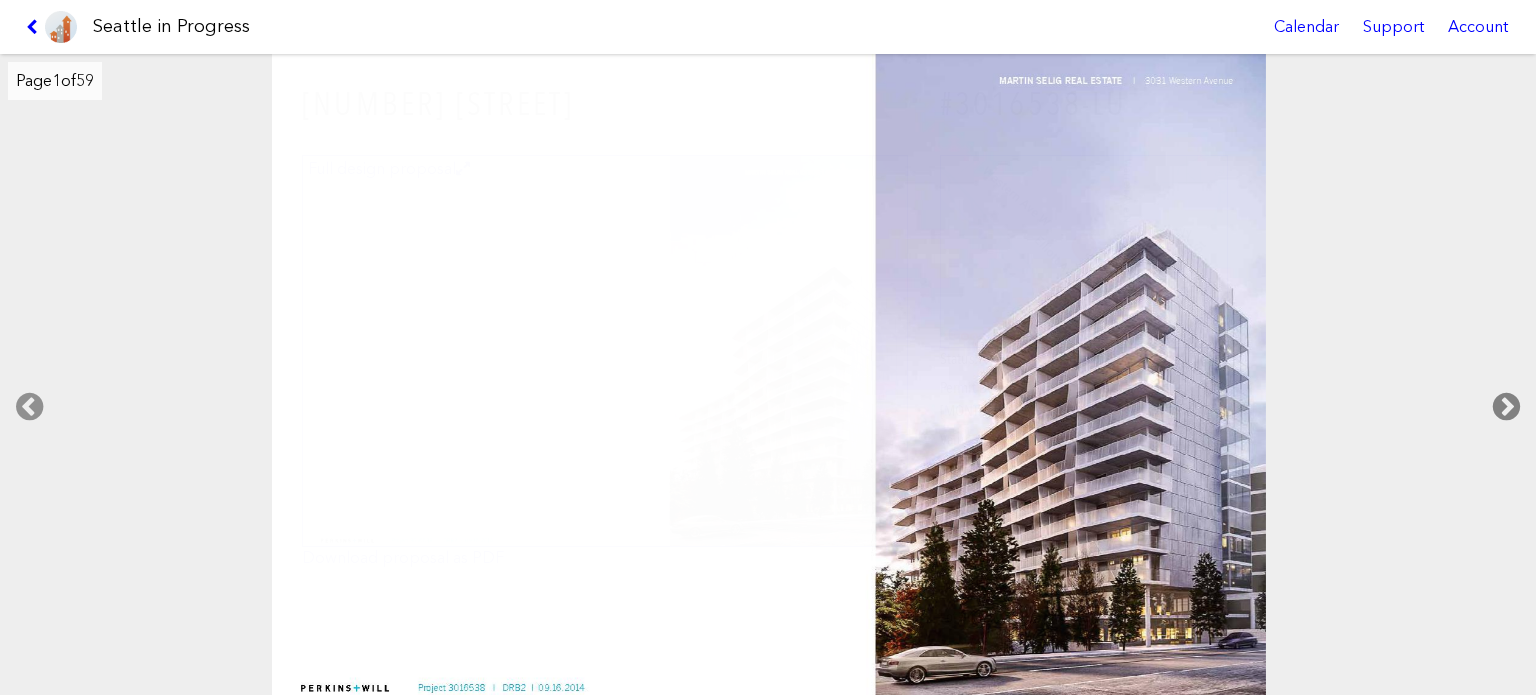 click at bounding box center (1506, 407) 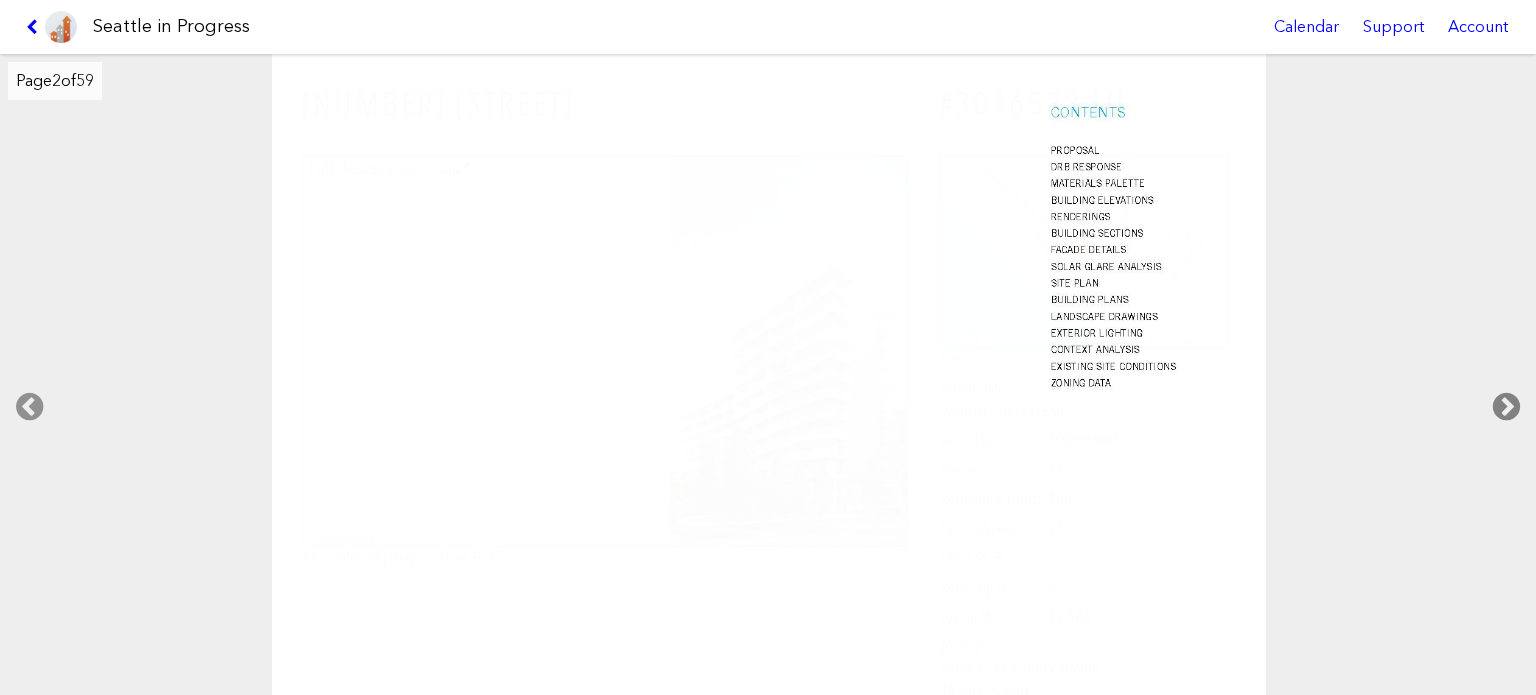 click at bounding box center [1506, 407] 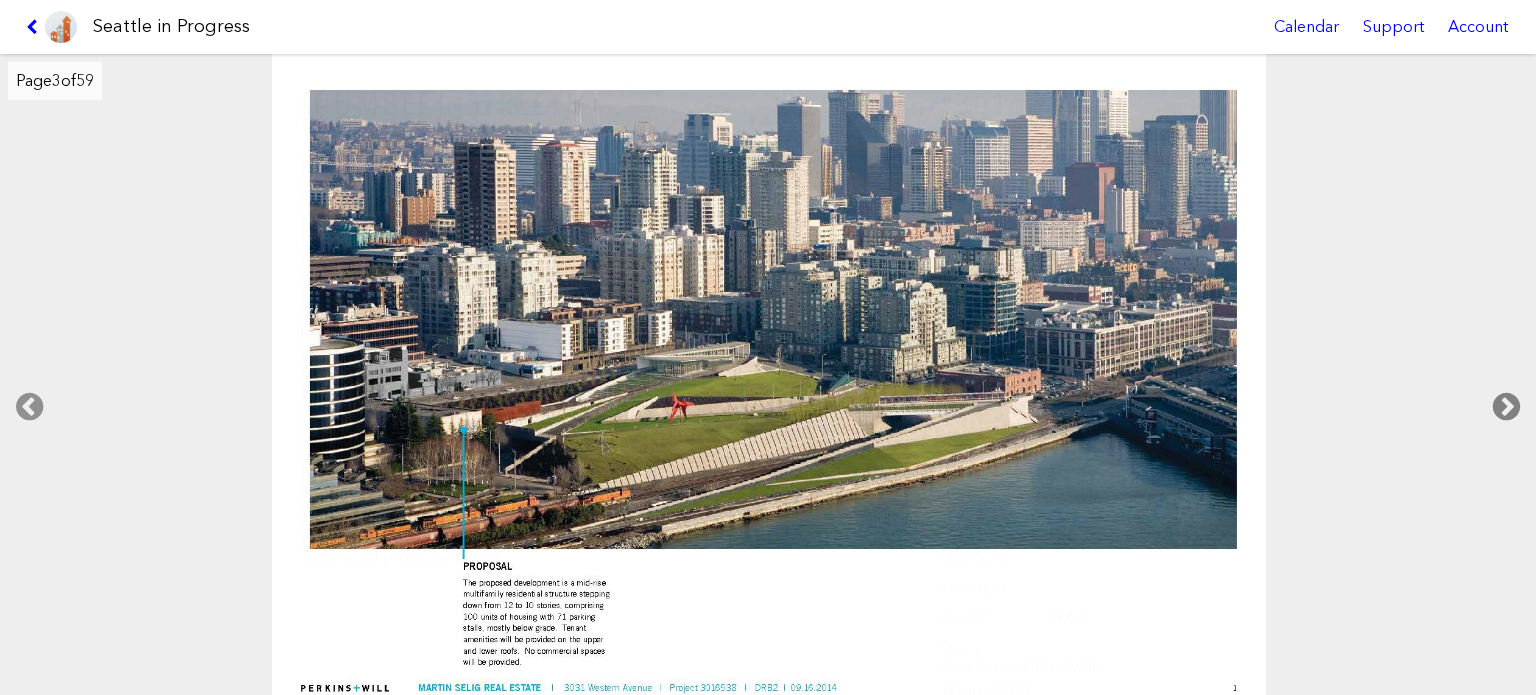 click at bounding box center (1506, 407) 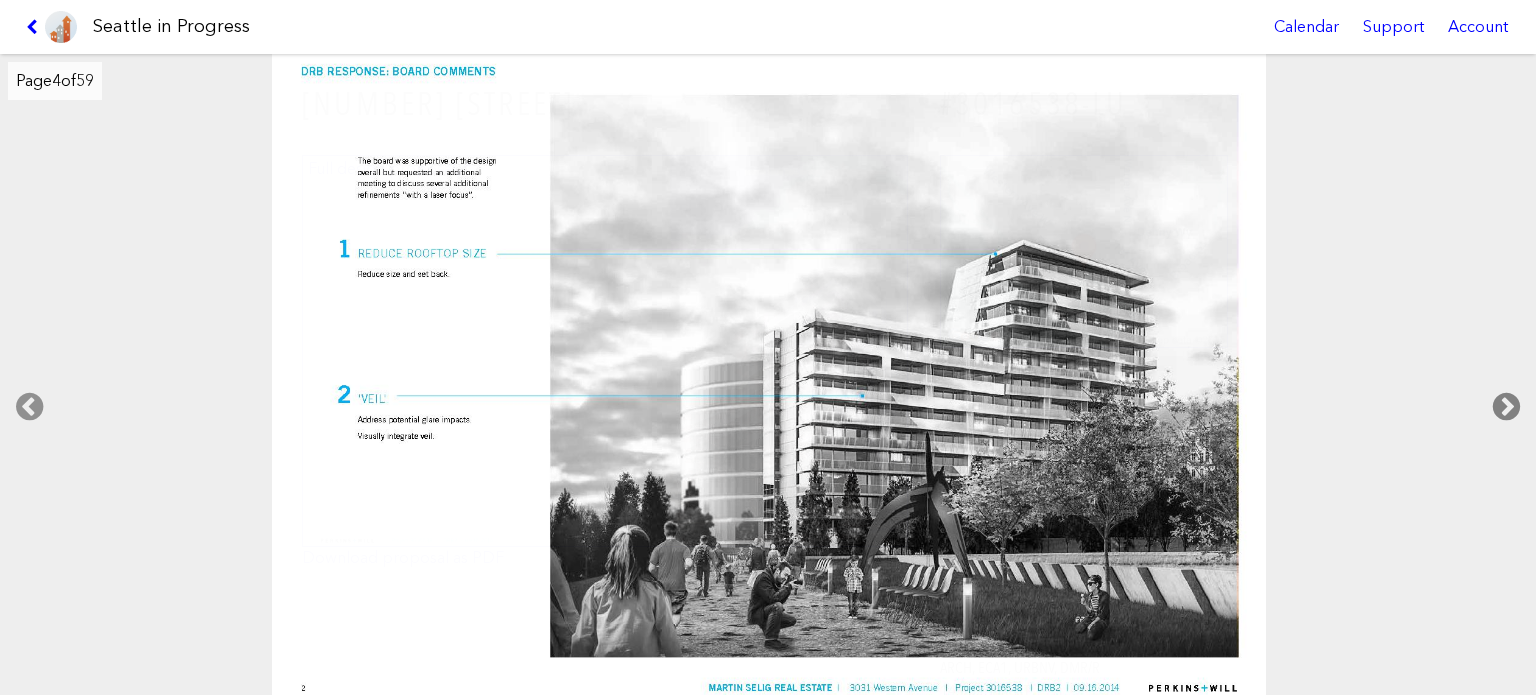 click at bounding box center [1506, 407] 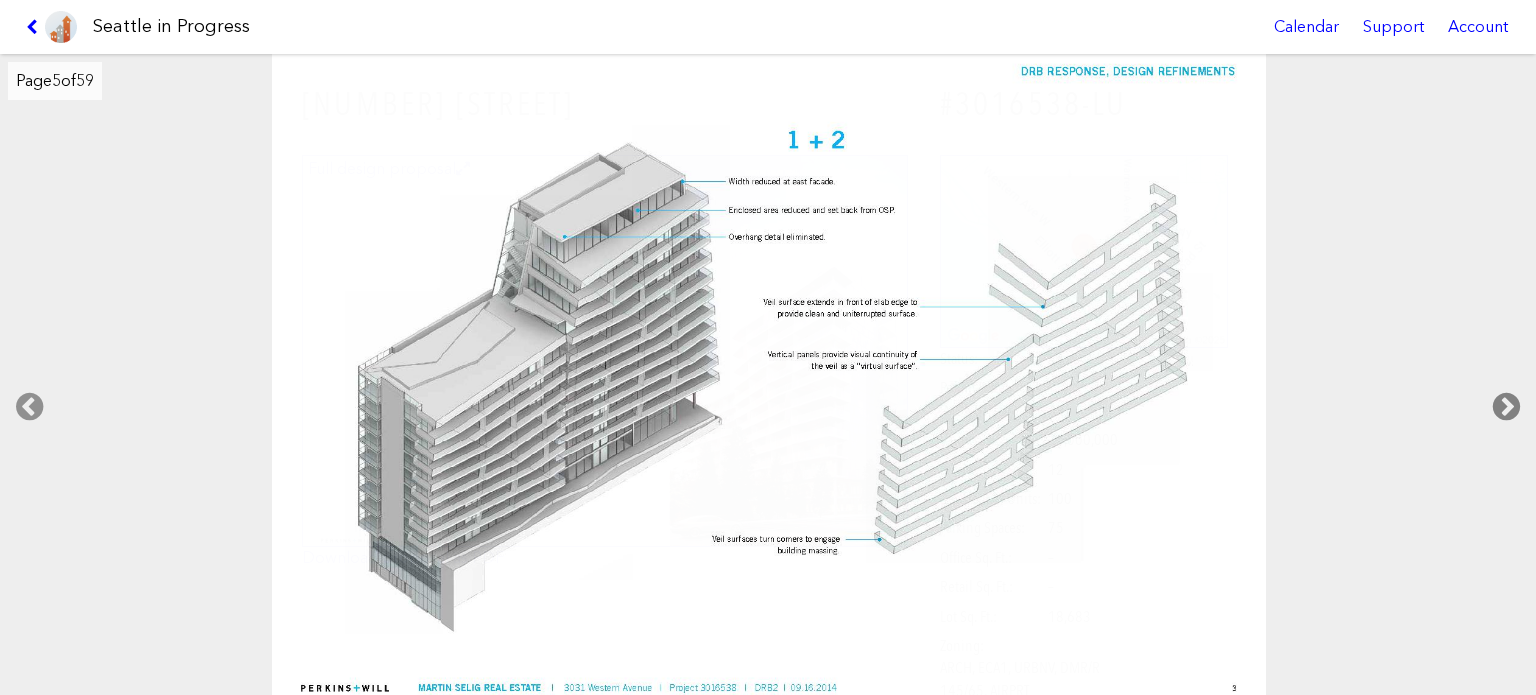 click at bounding box center [1506, 407] 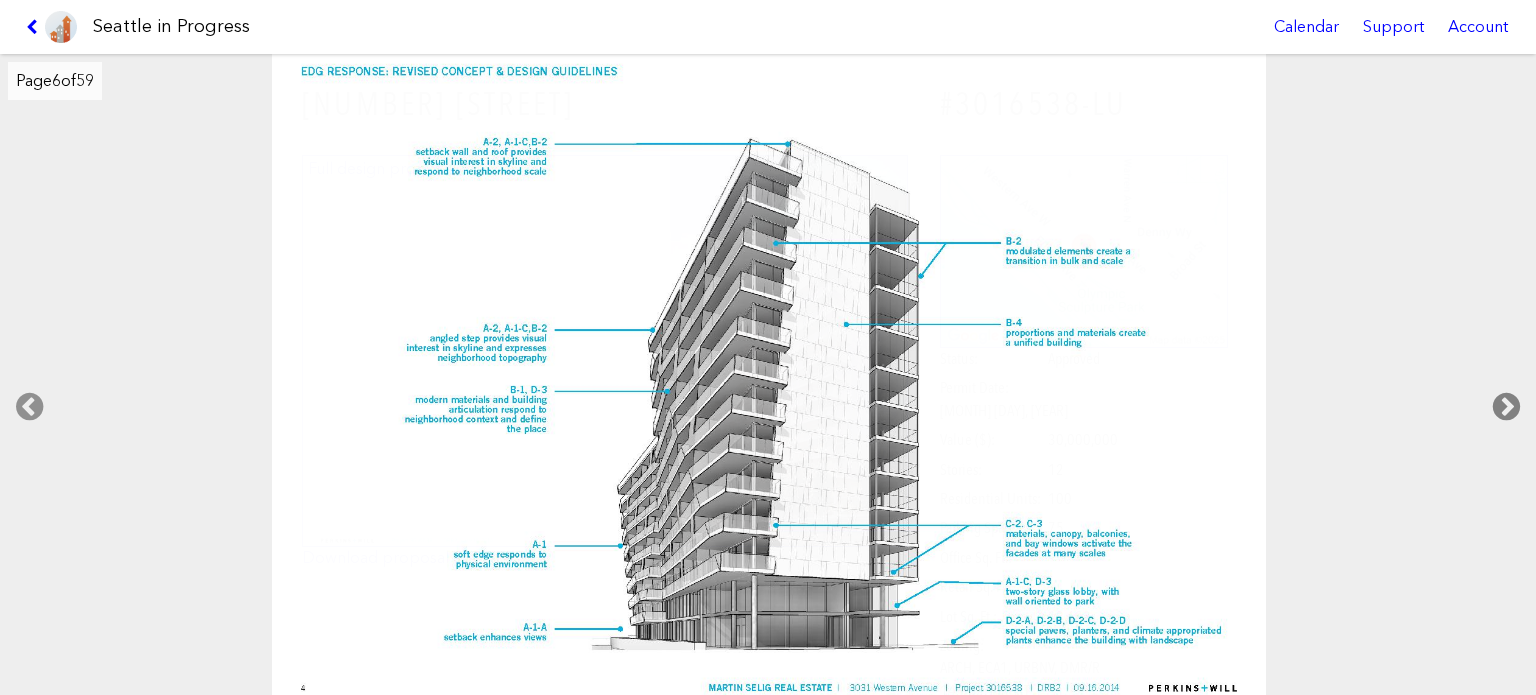 click at bounding box center [1506, 407] 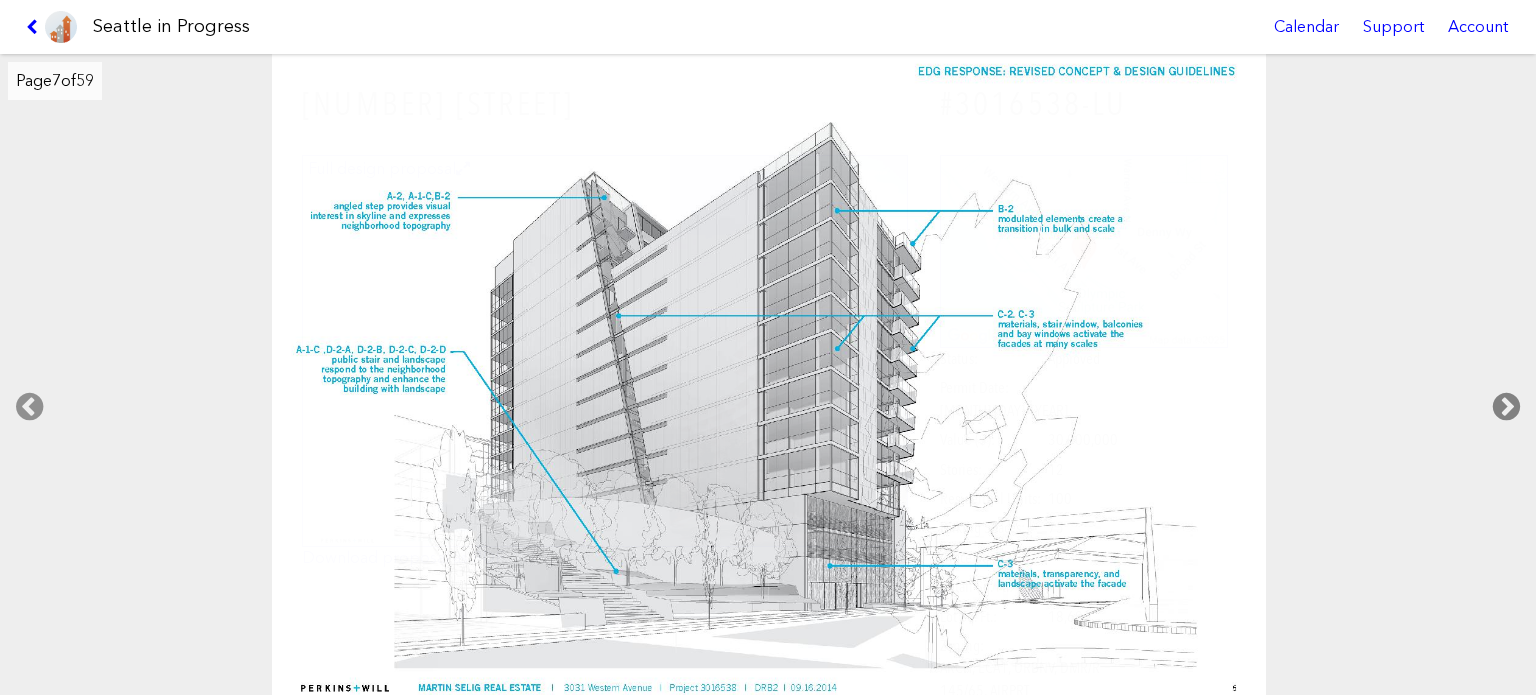 click at bounding box center (1506, 407) 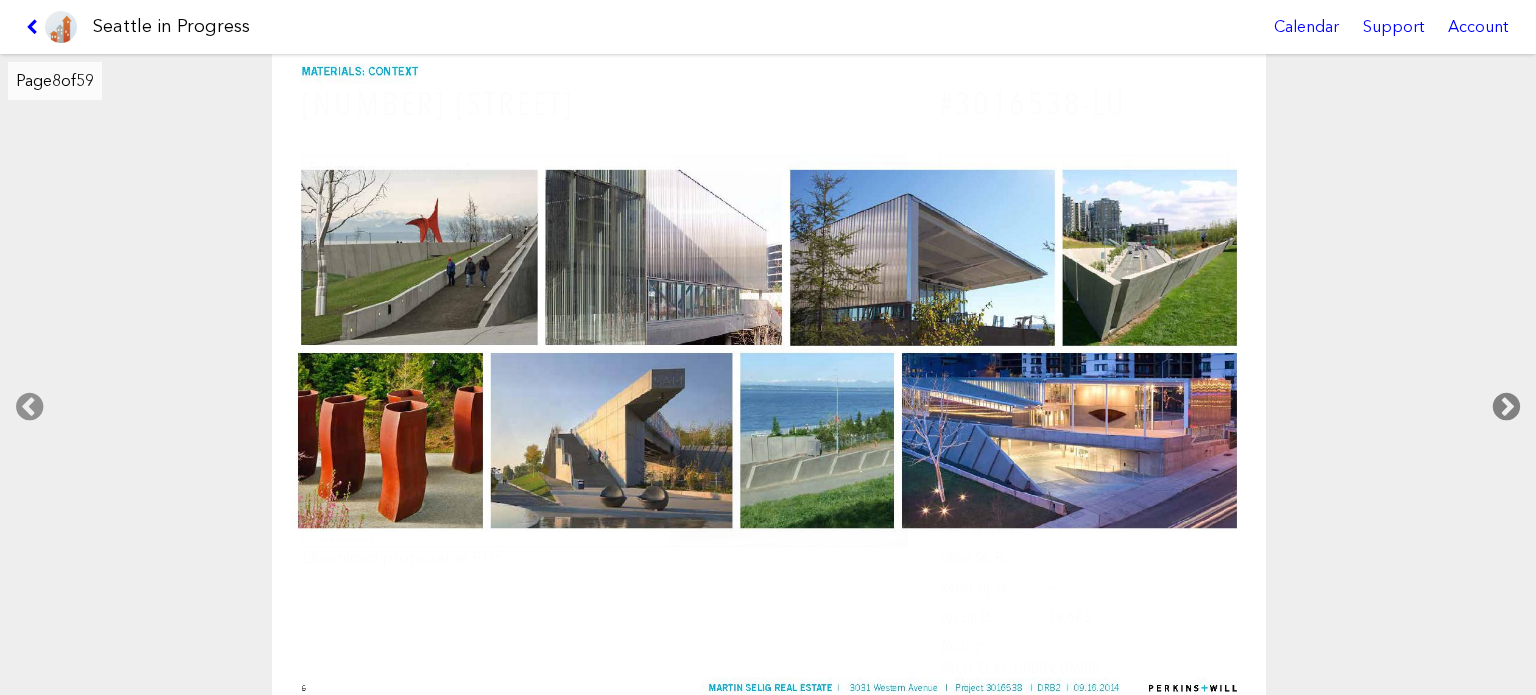 click at bounding box center (1506, 407) 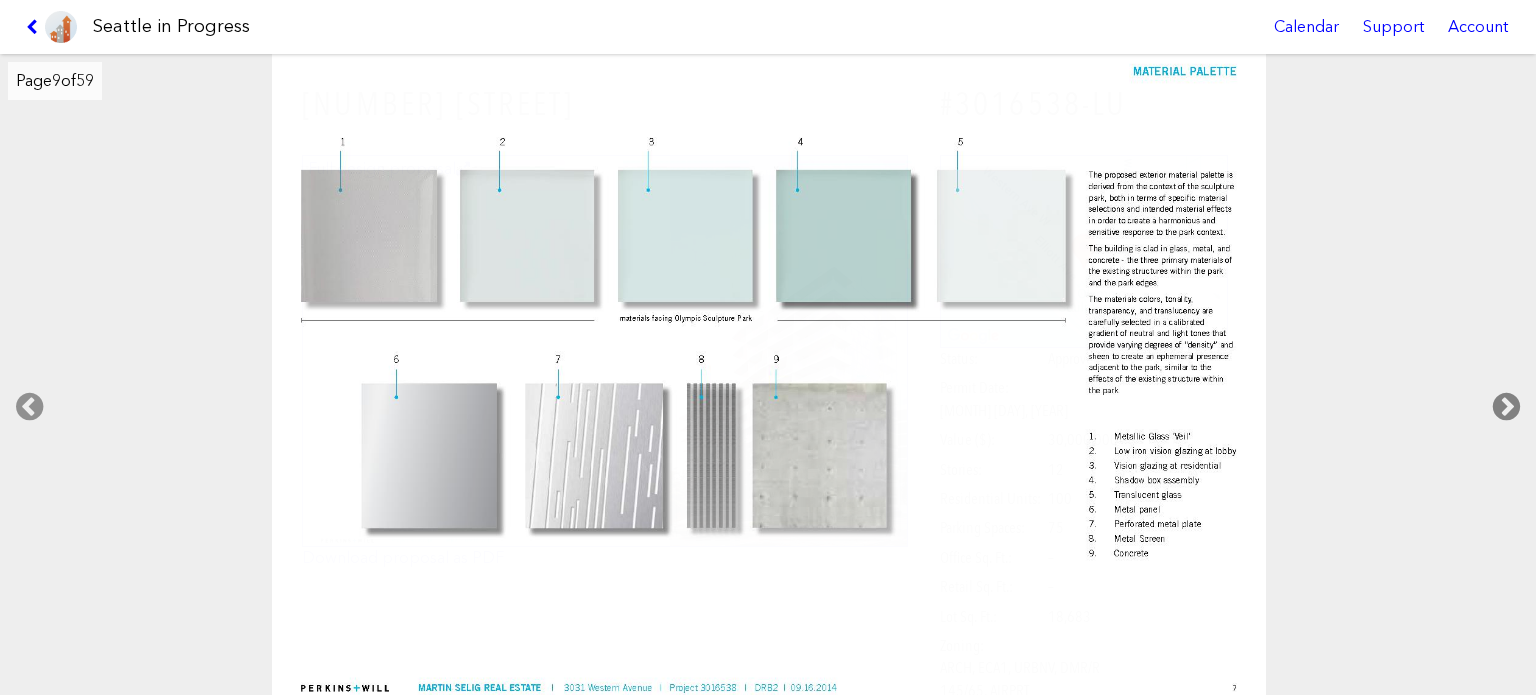 click at bounding box center (1506, 407) 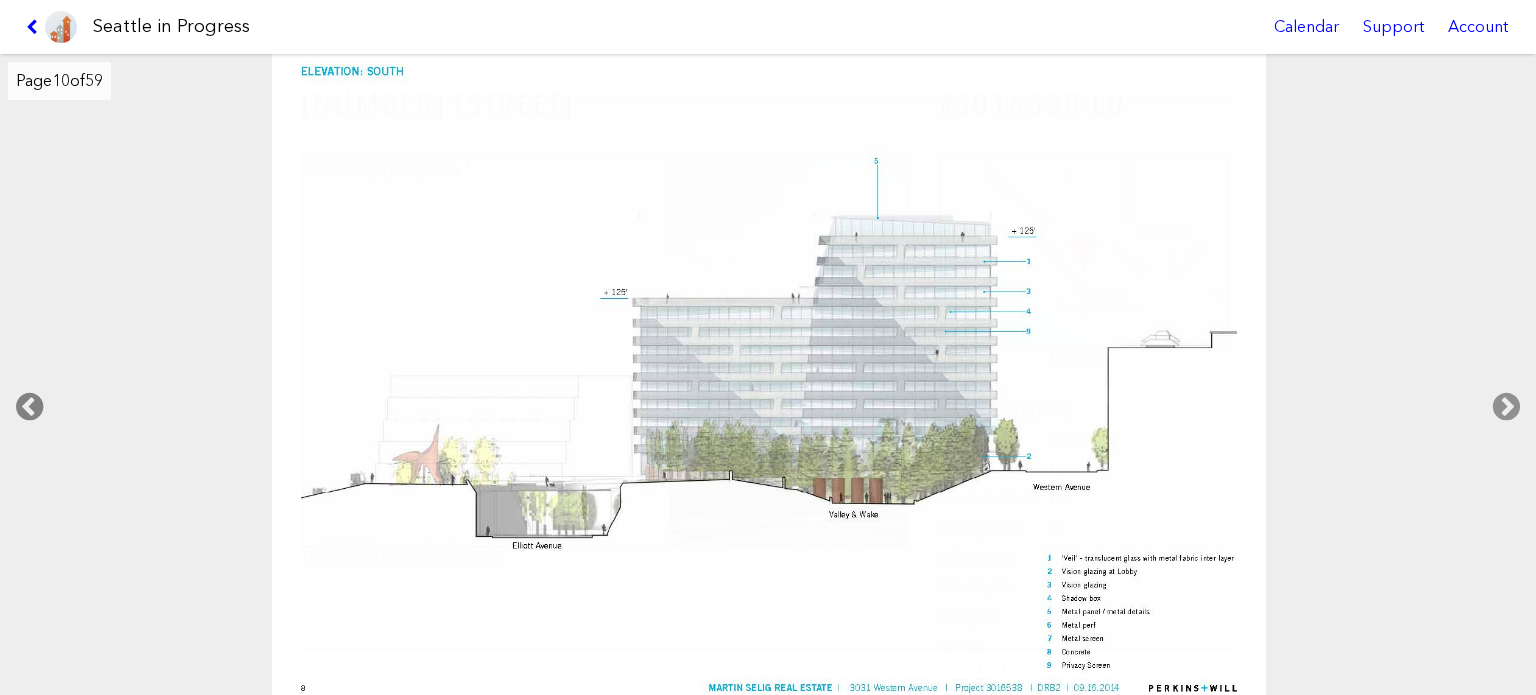 click at bounding box center (29, 407) 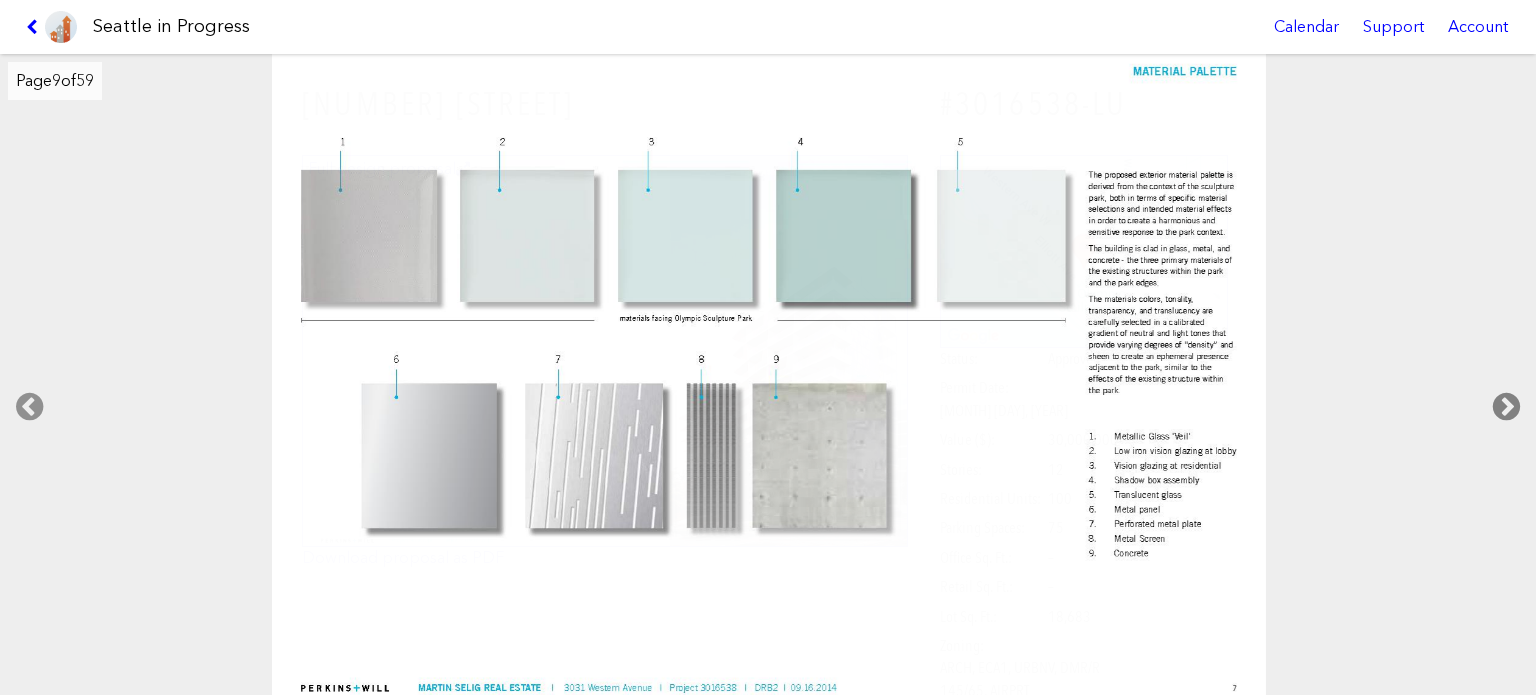 click at bounding box center (1506, 407) 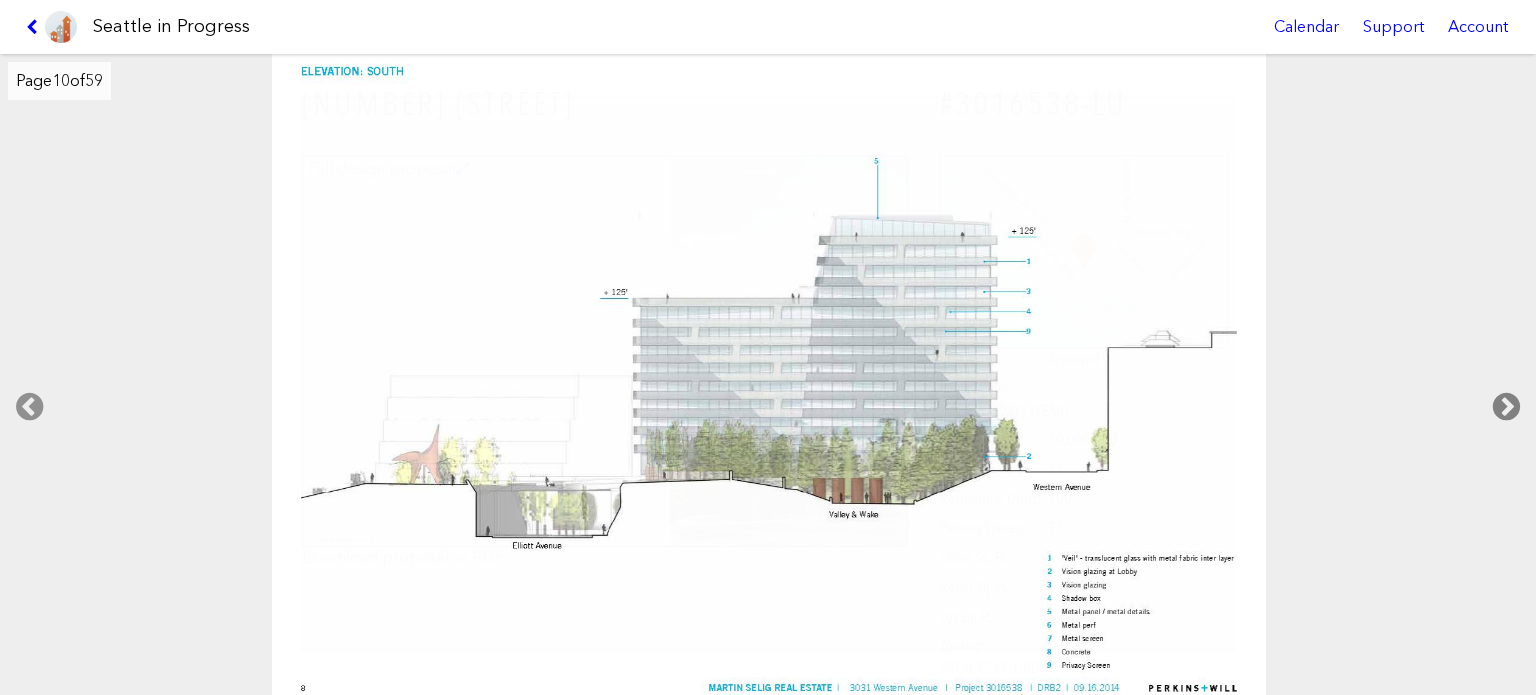 click at bounding box center (1506, 407) 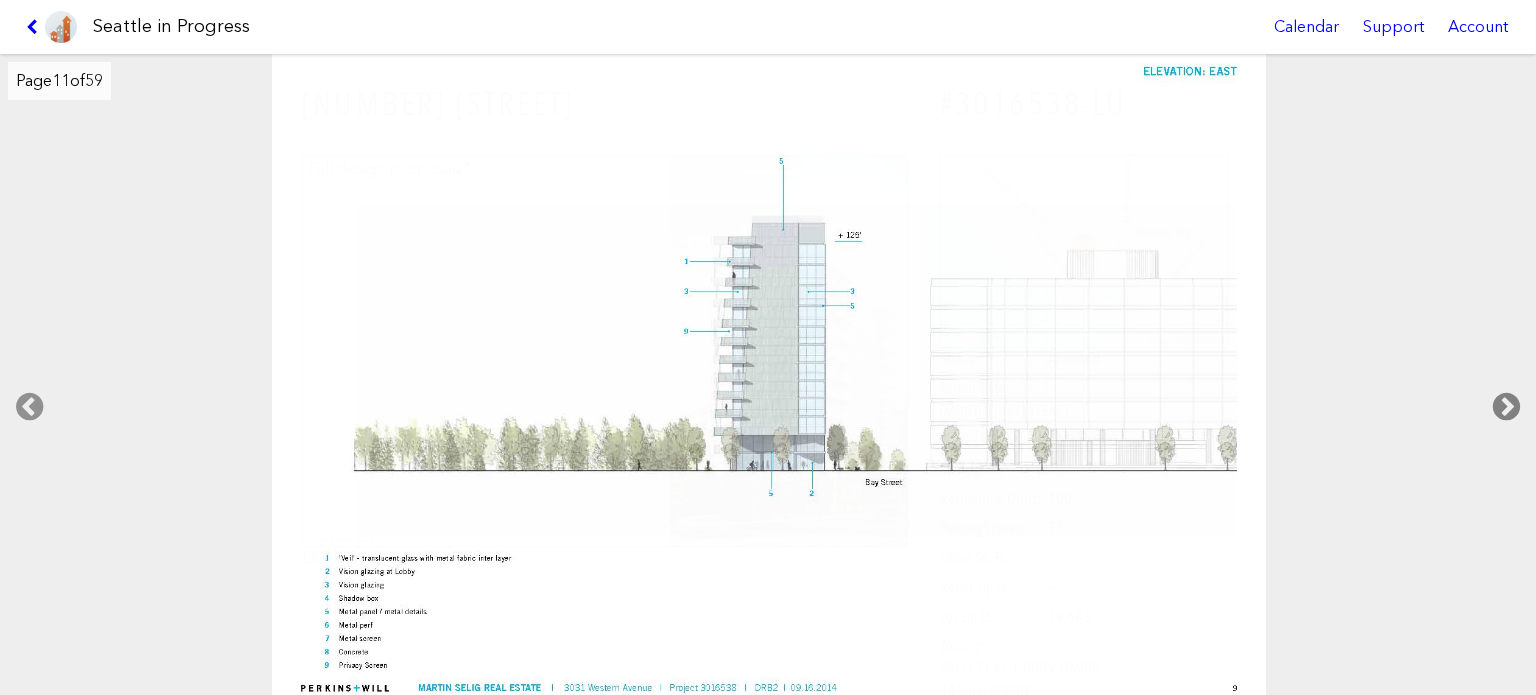click at bounding box center (1506, 407) 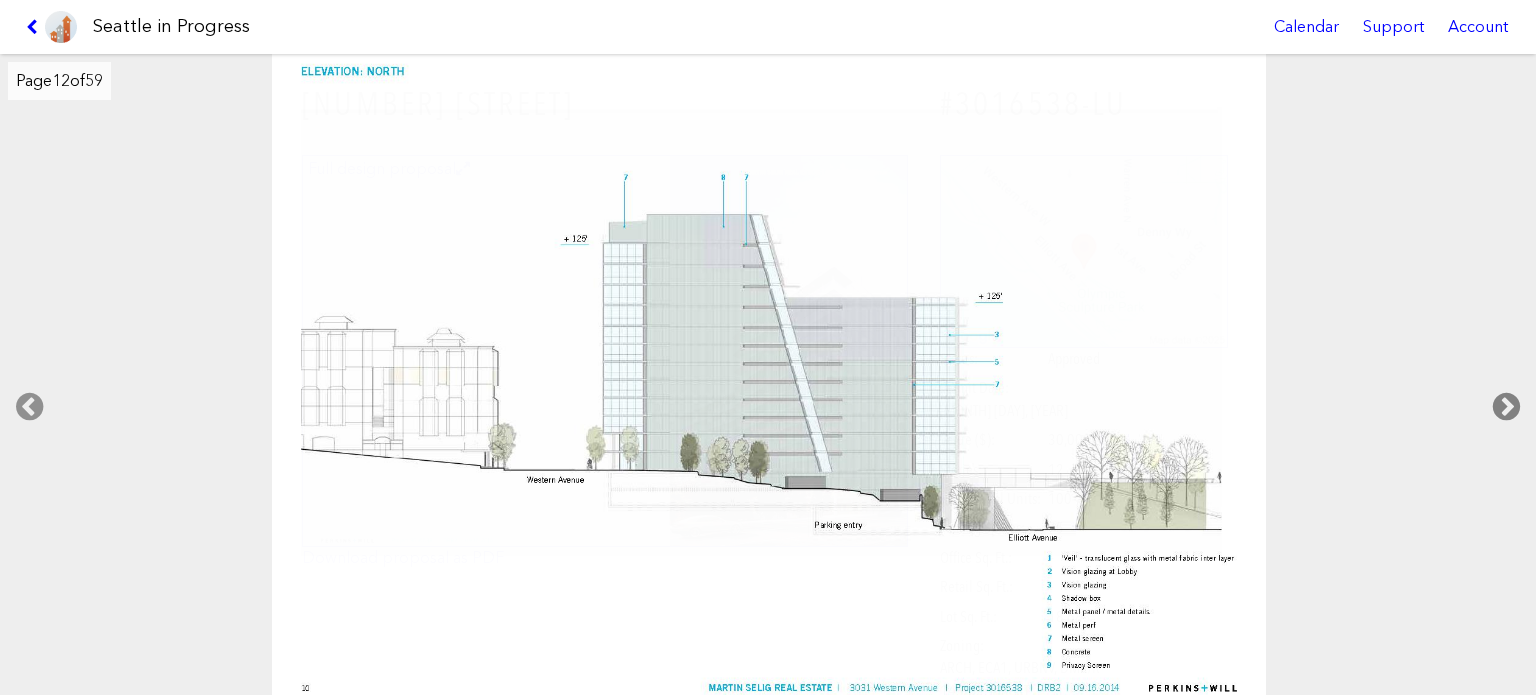 click at bounding box center [1506, 407] 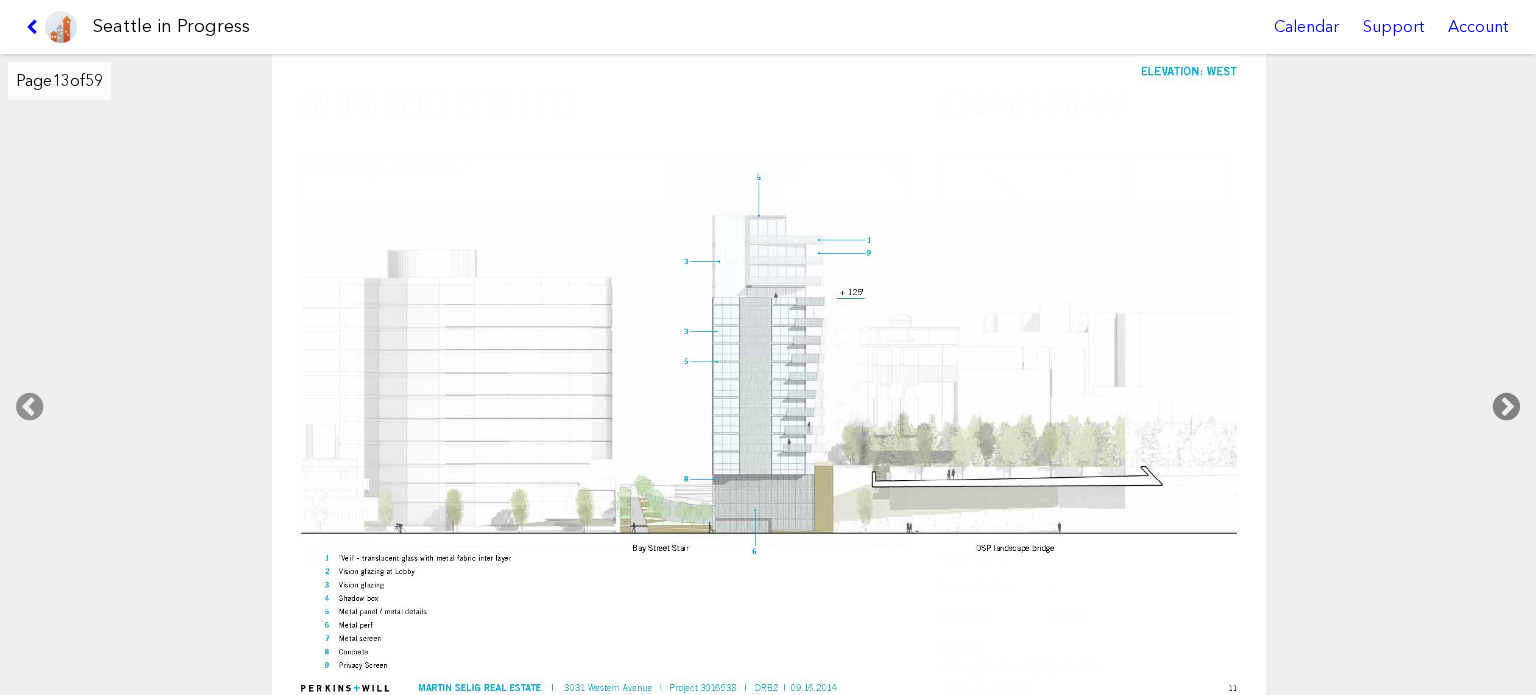 click at bounding box center [1506, 407] 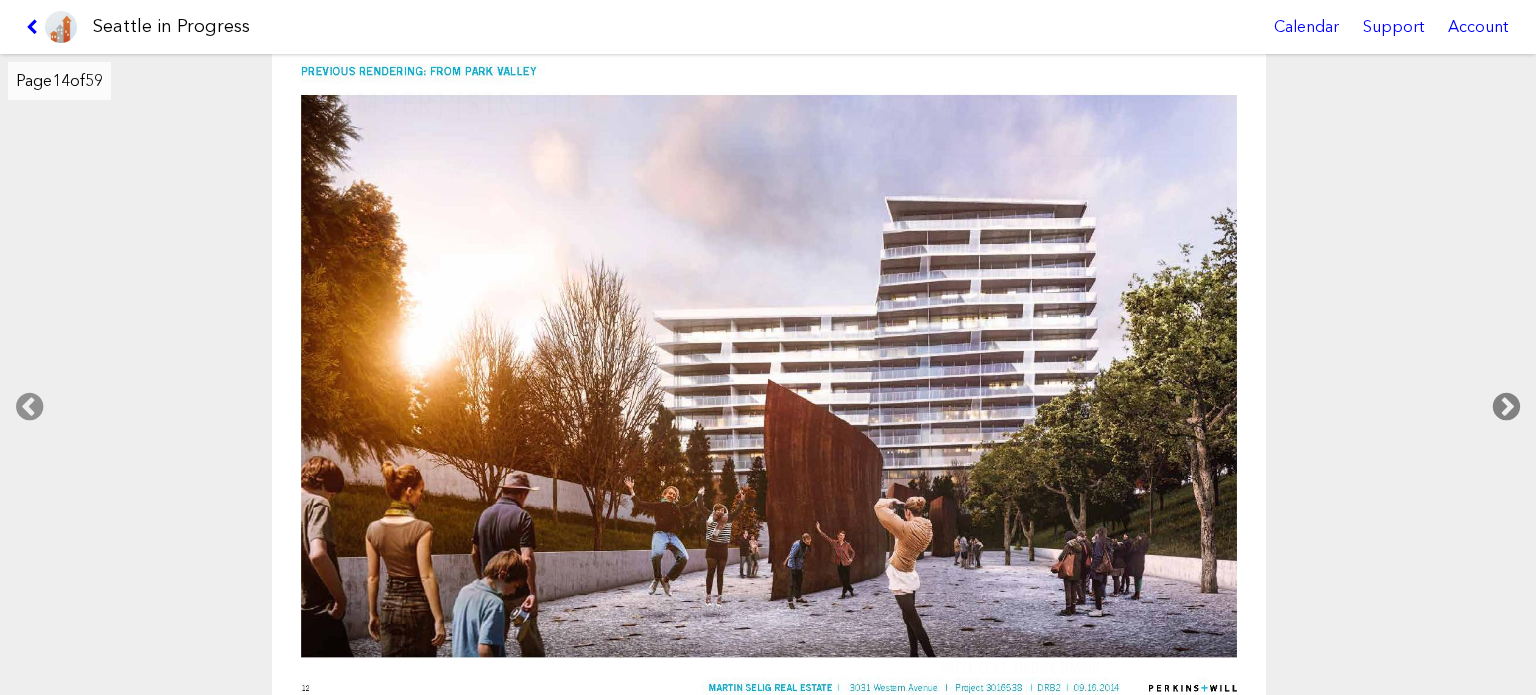 click at bounding box center [1506, 407] 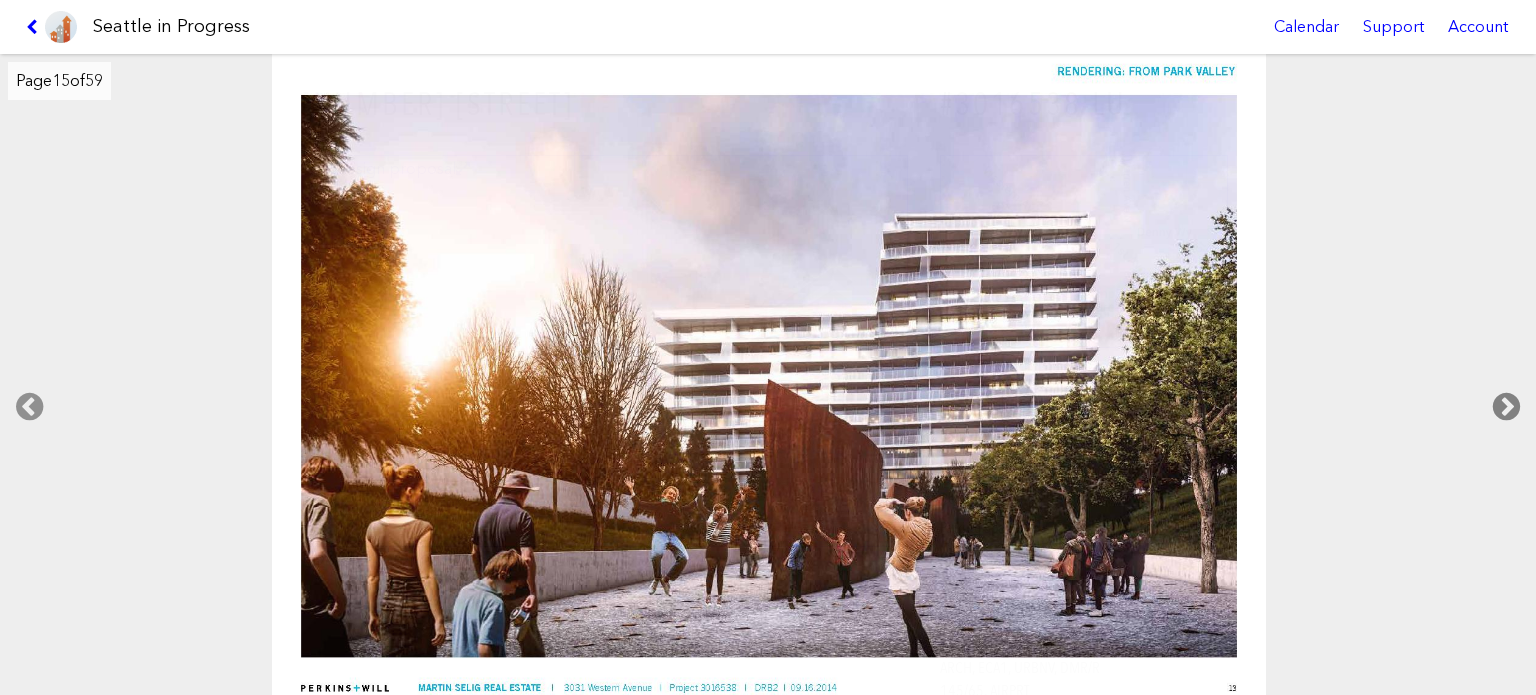 click at bounding box center (1506, 407) 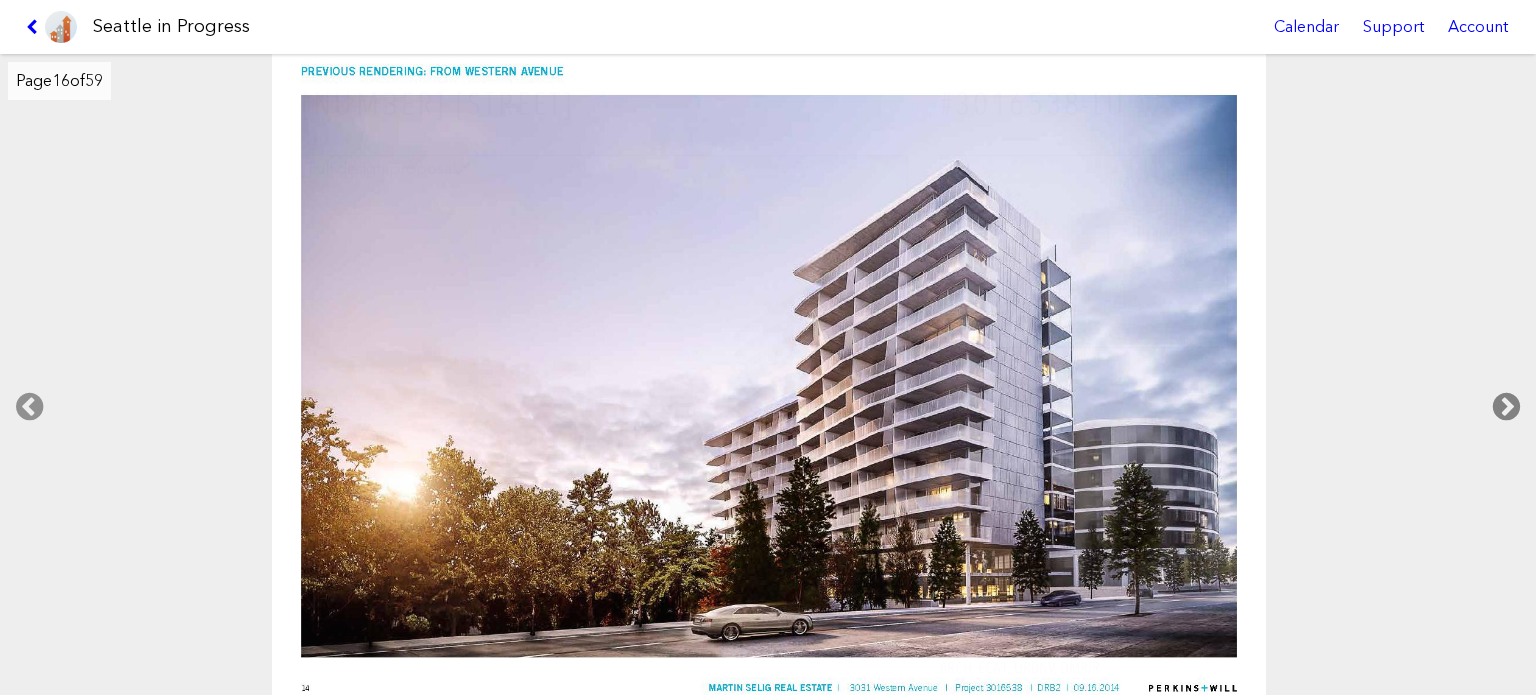 click at bounding box center (1506, 407) 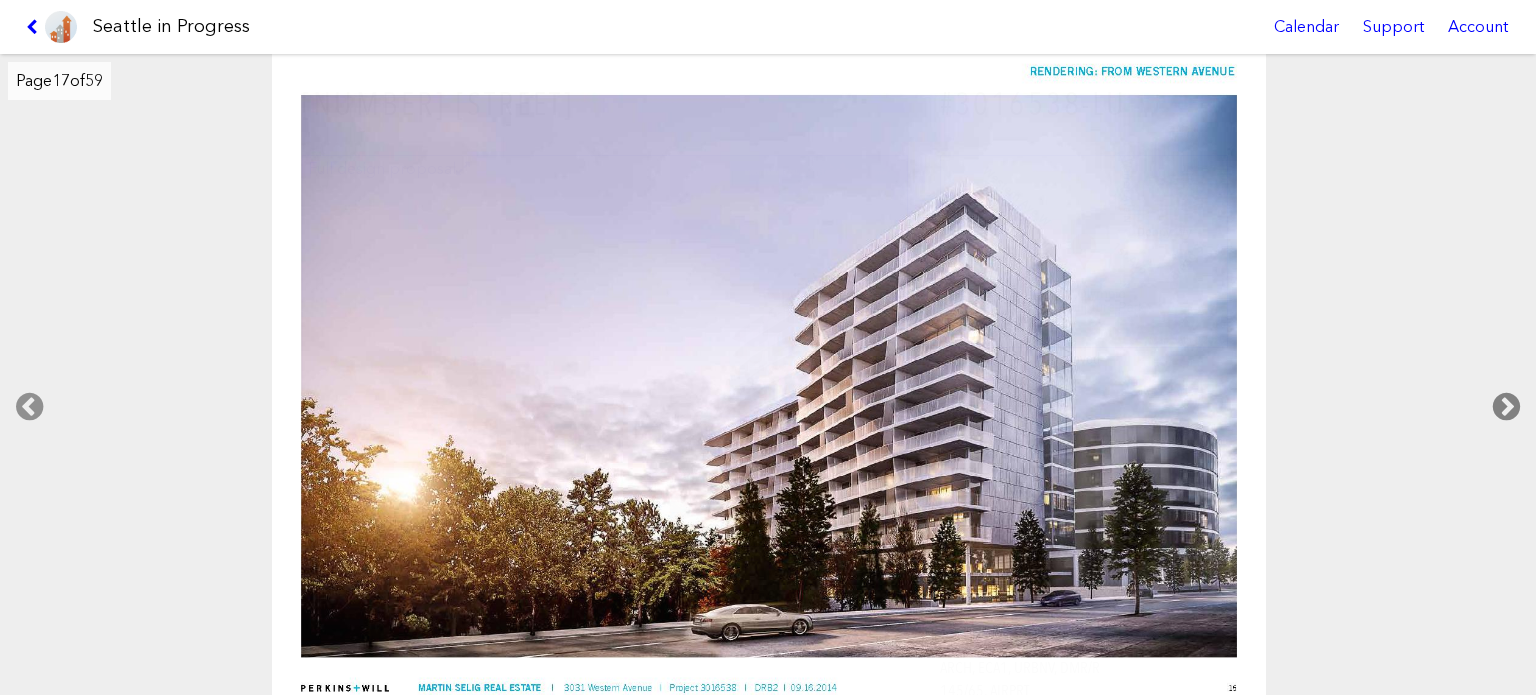 click at bounding box center [1506, 407] 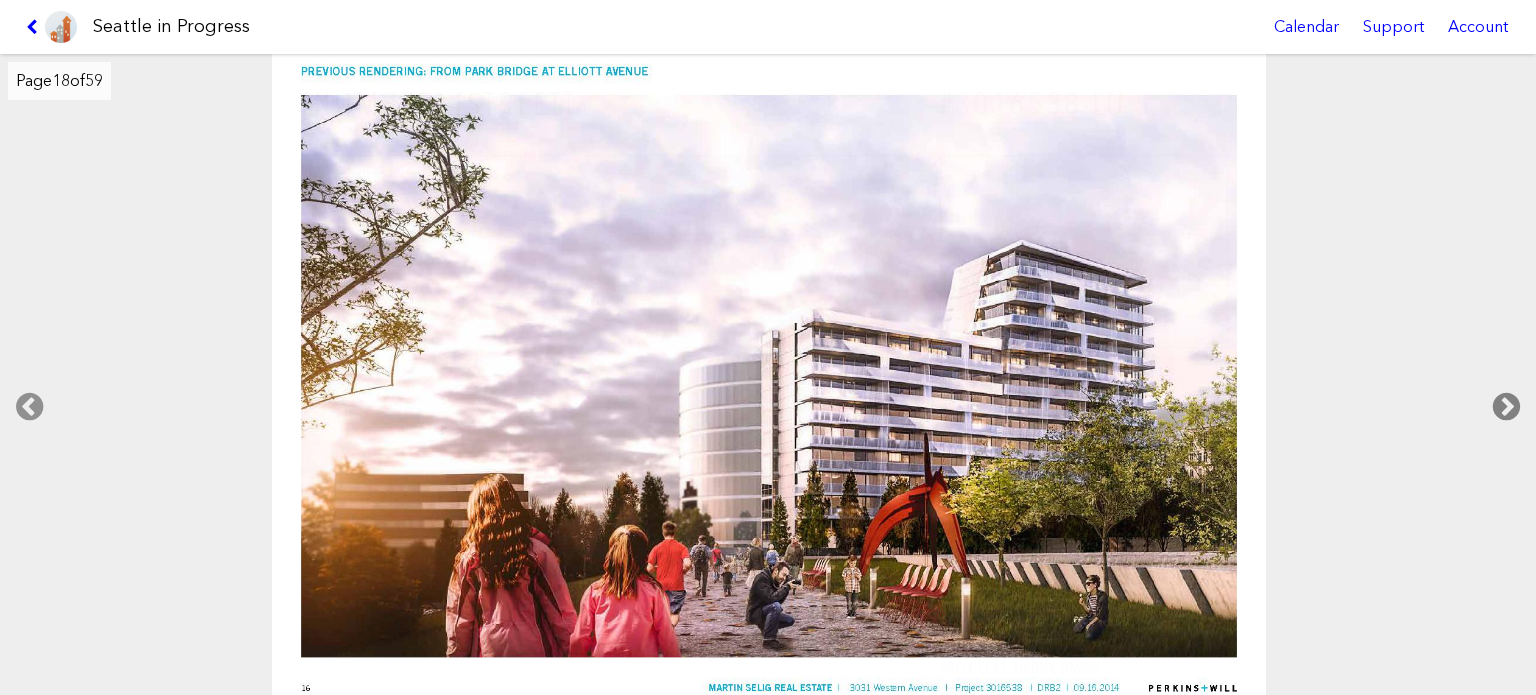 click at bounding box center (1506, 407) 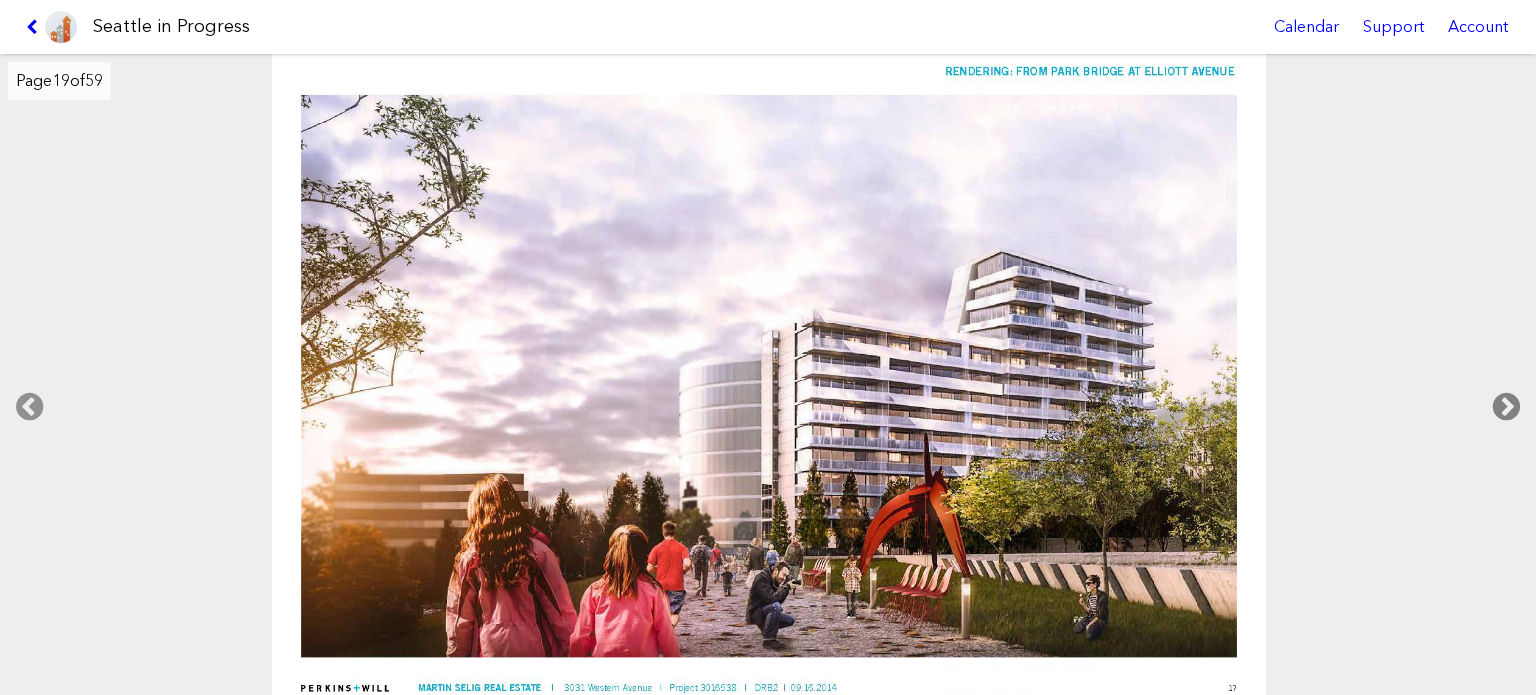 click at bounding box center [1506, 407] 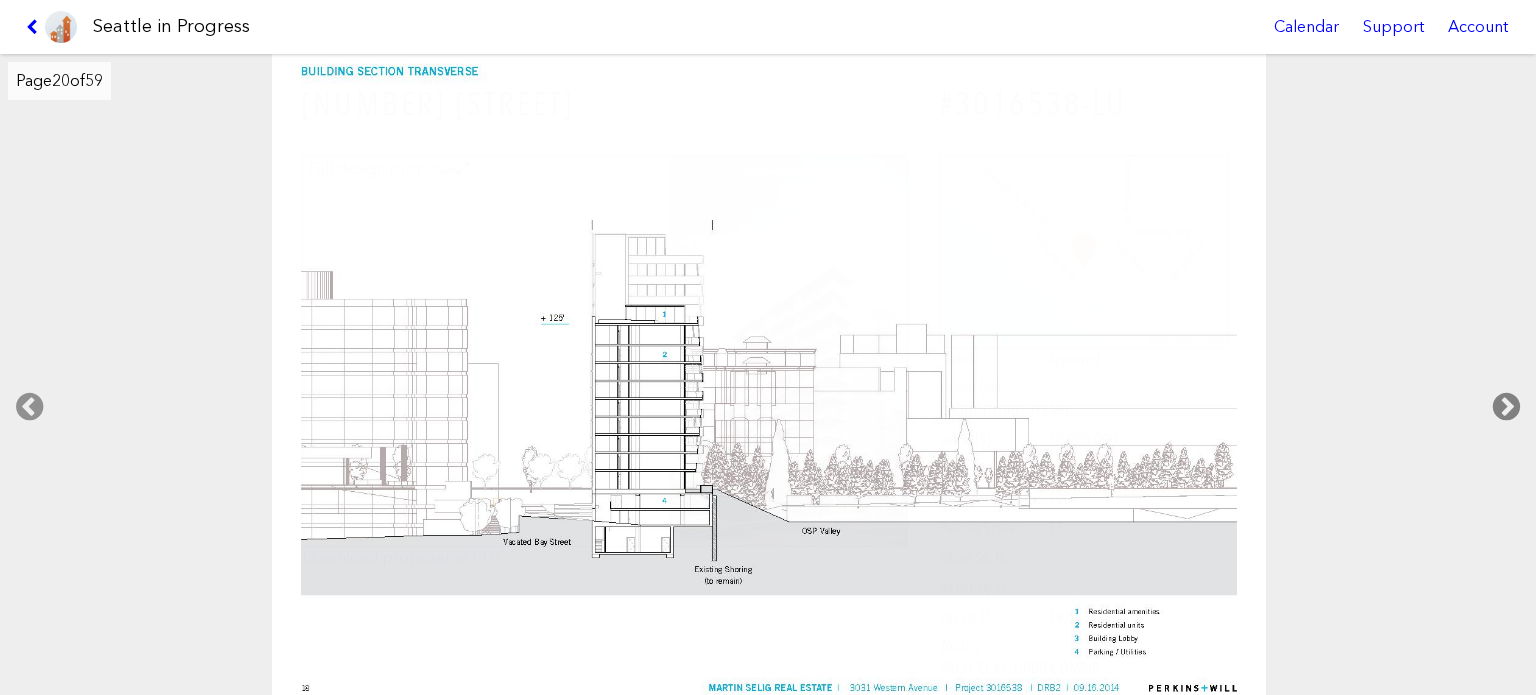 click at bounding box center [1506, 407] 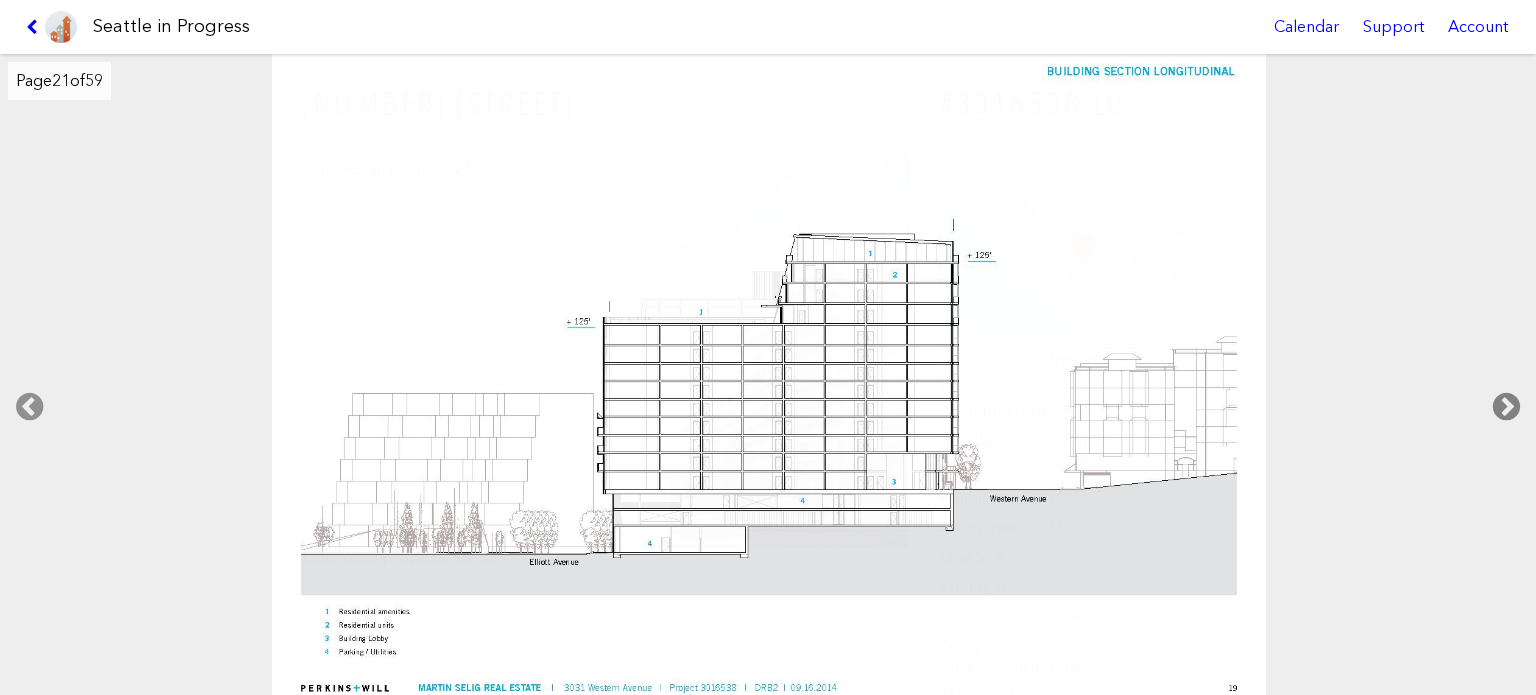 click at bounding box center (1506, 407) 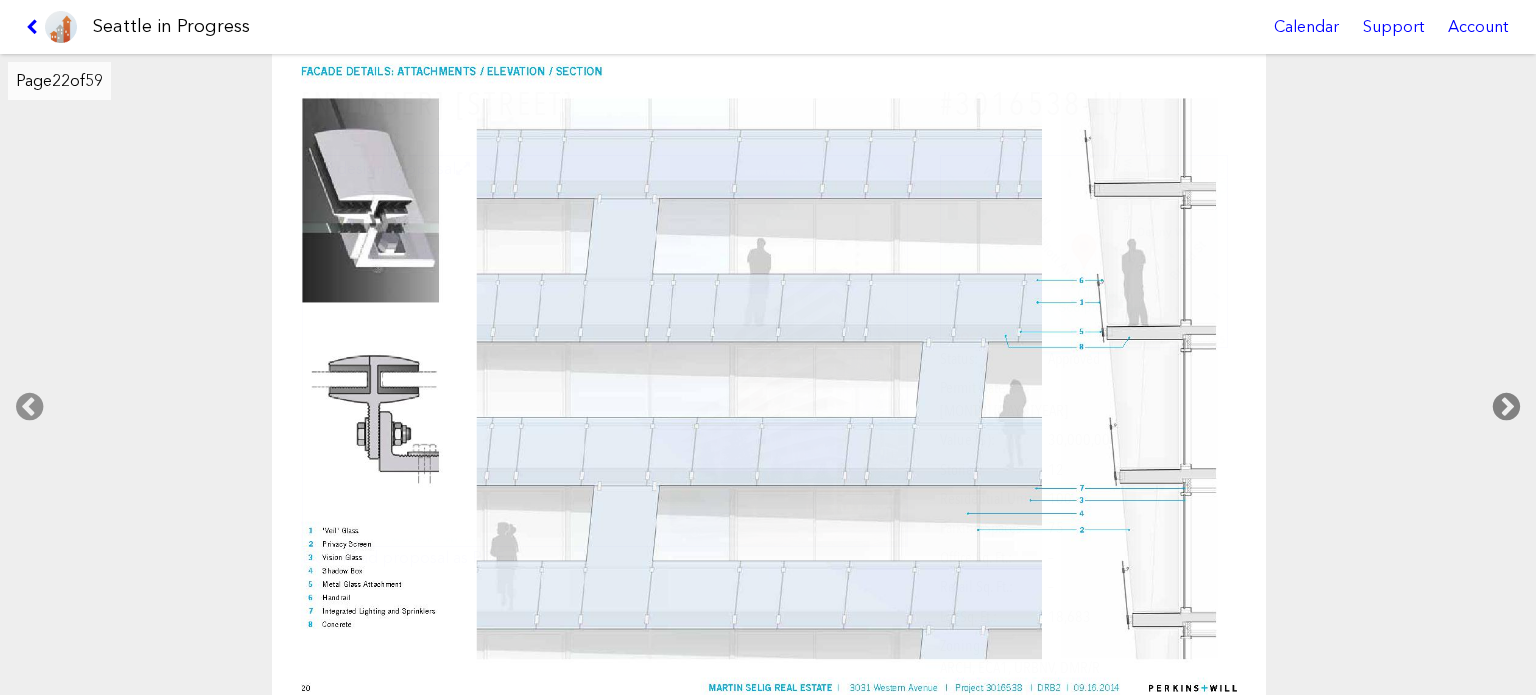 click at bounding box center [1506, 407] 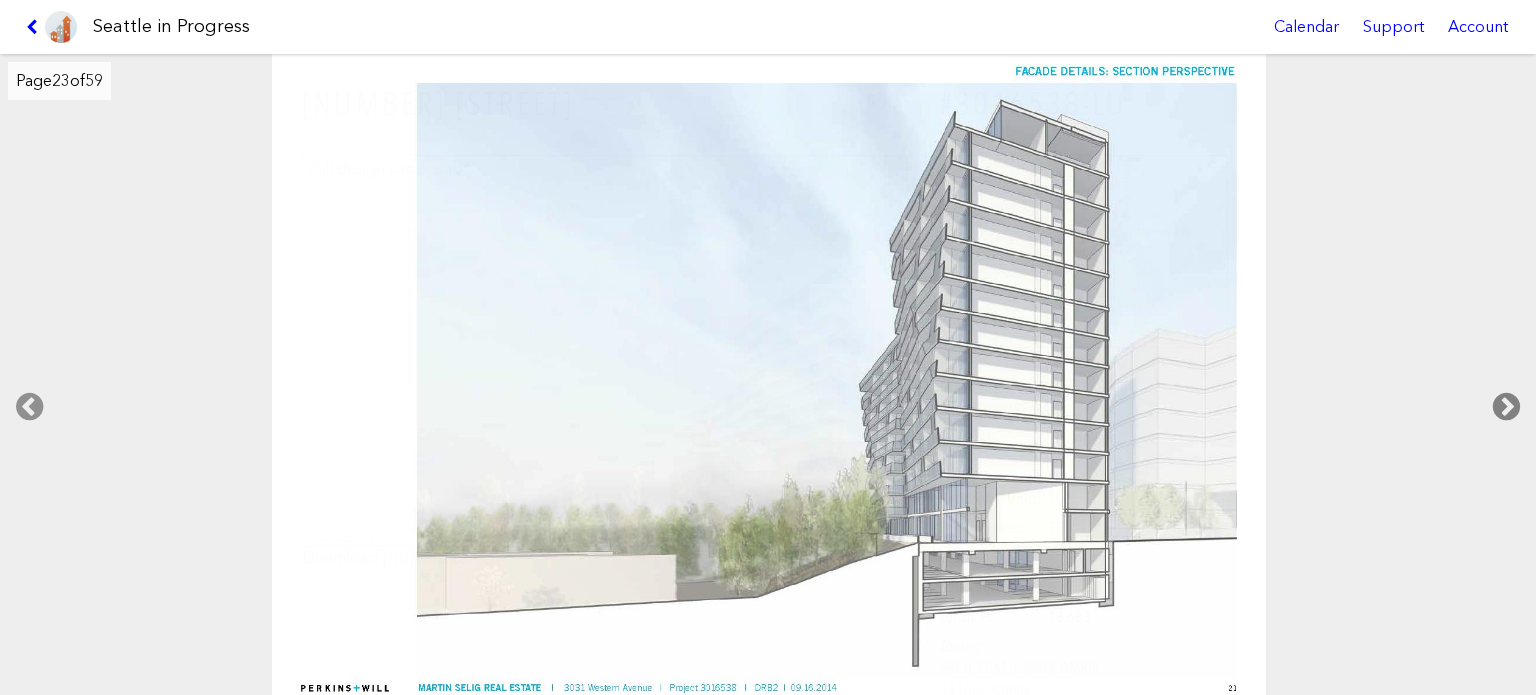 click at bounding box center (1506, 407) 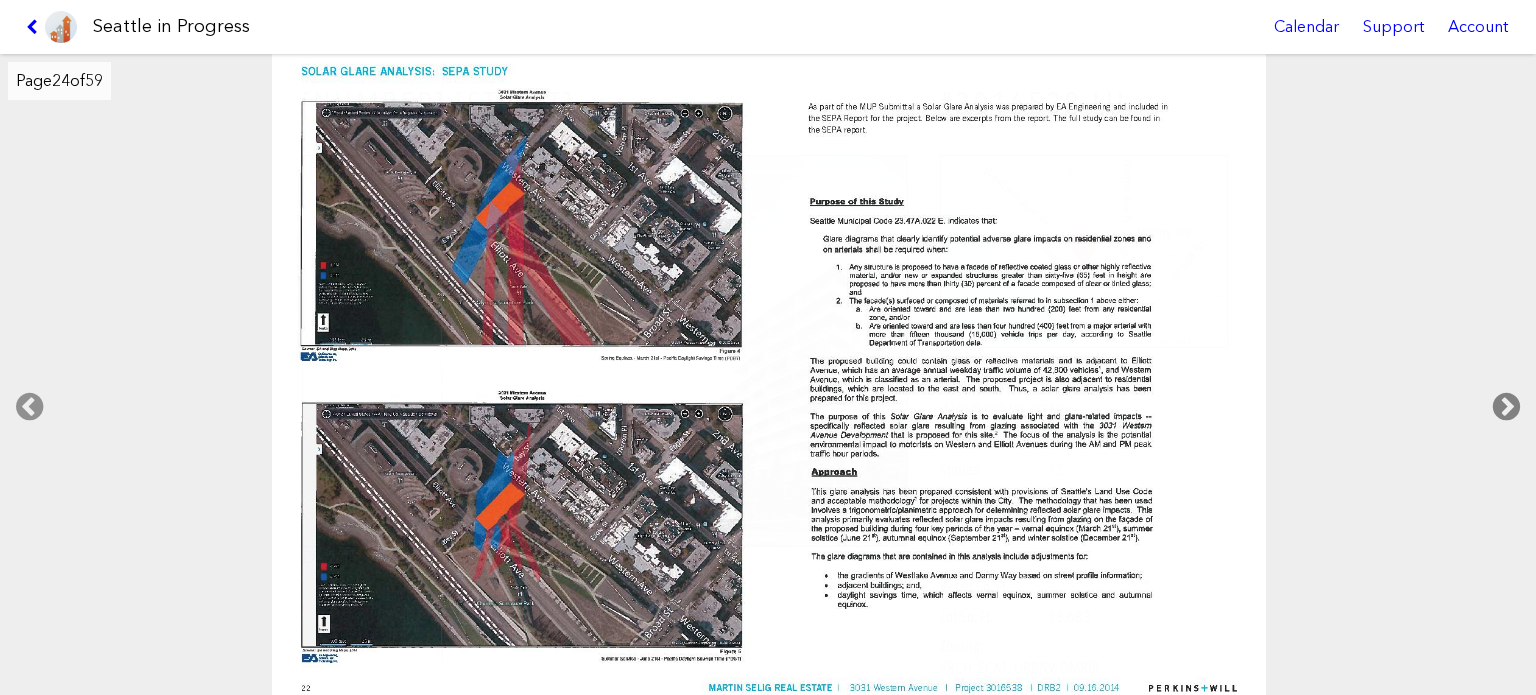 click at bounding box center [1506, 407] 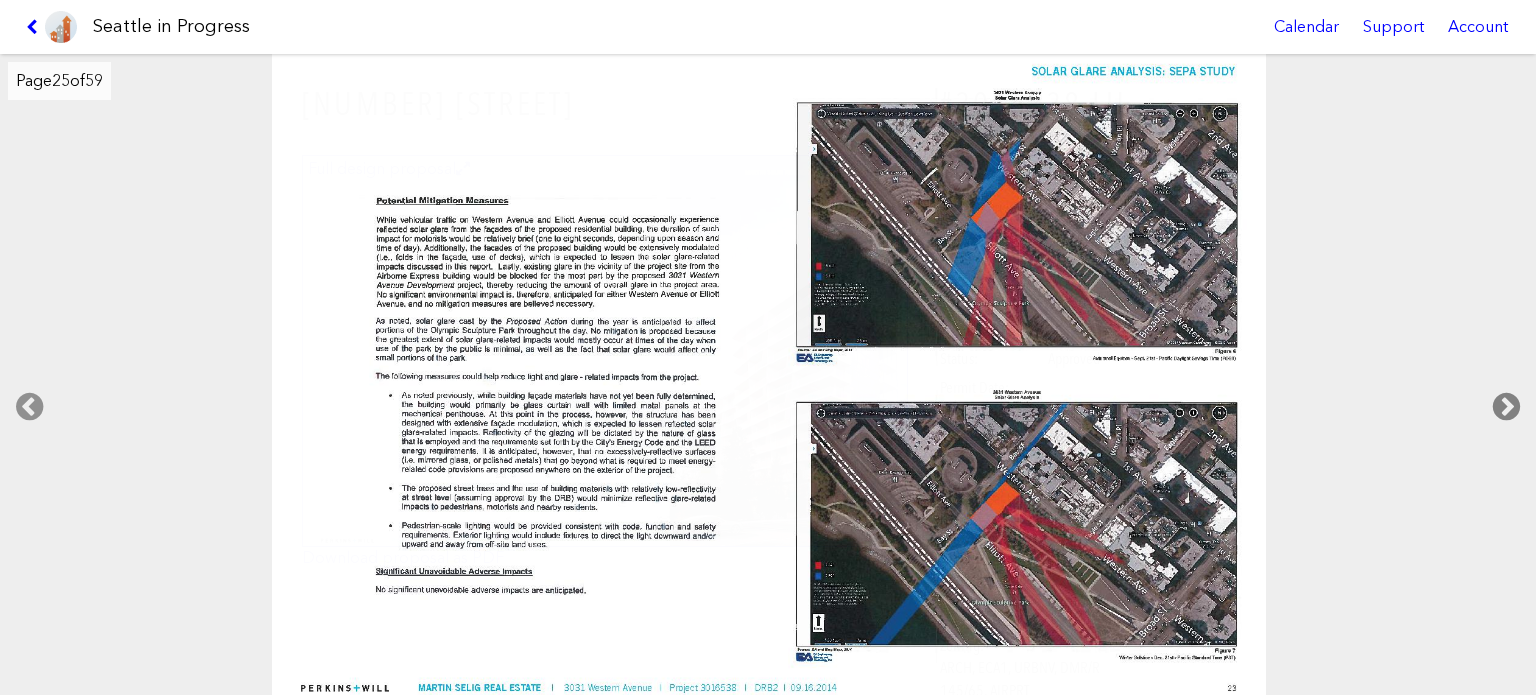 click at bounding box center (1506, 407) 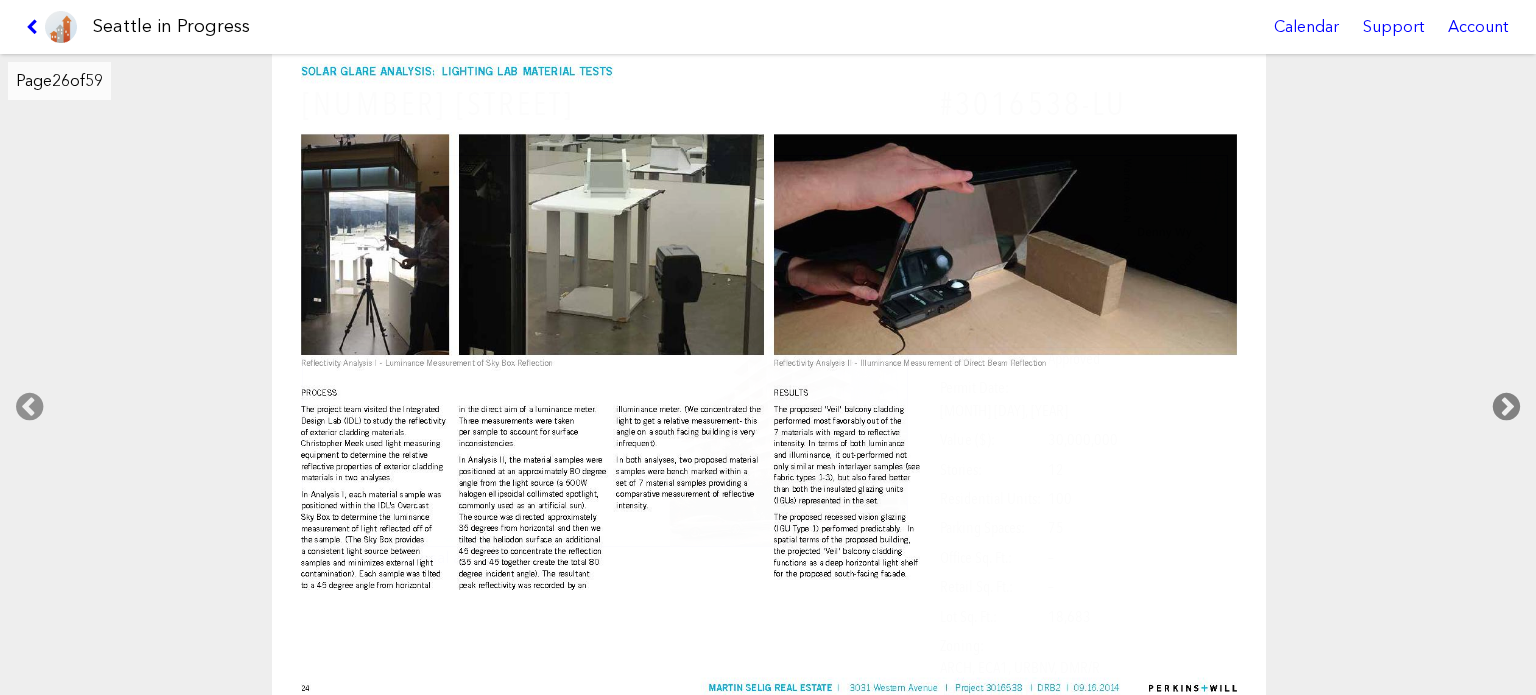 click at bounding box center [1506, 407] 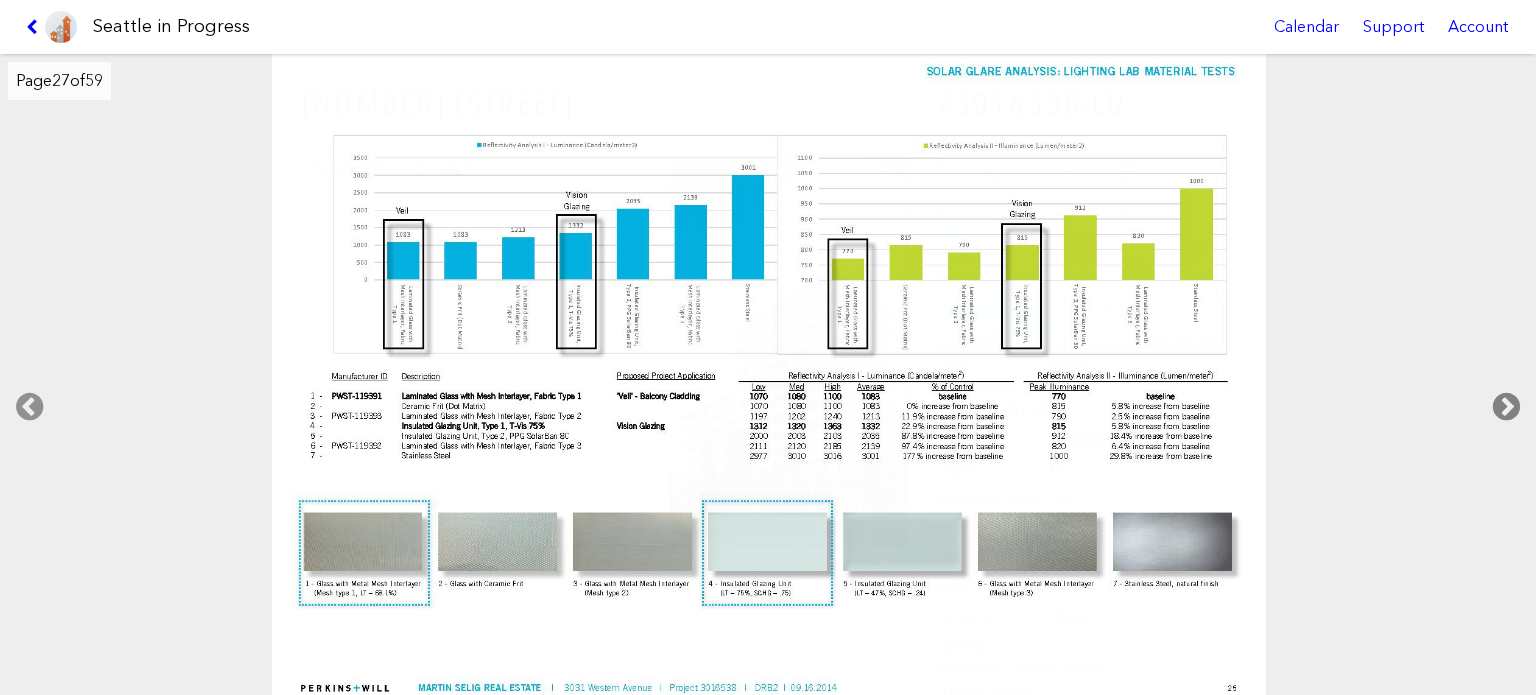 click at bounding box center (1506, 407) 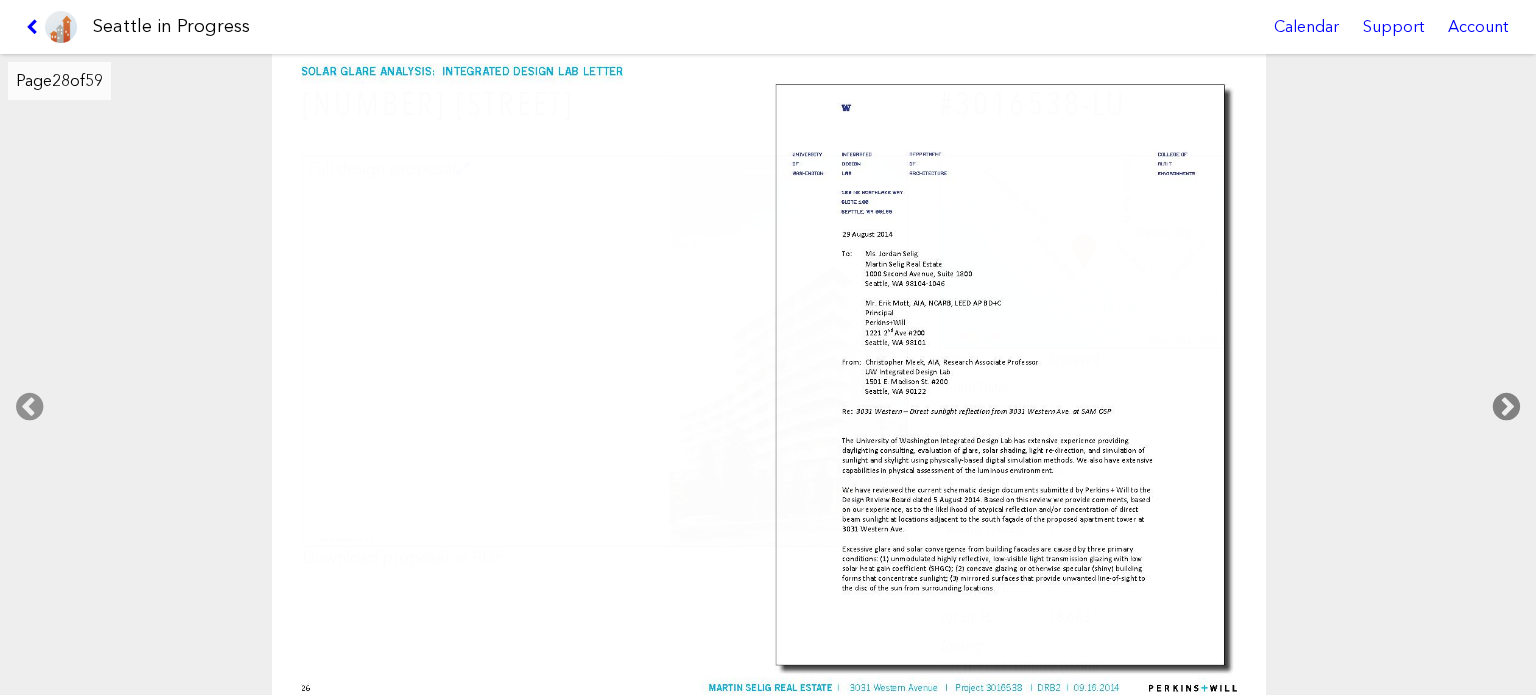 click at bounding box center [1506, 407] 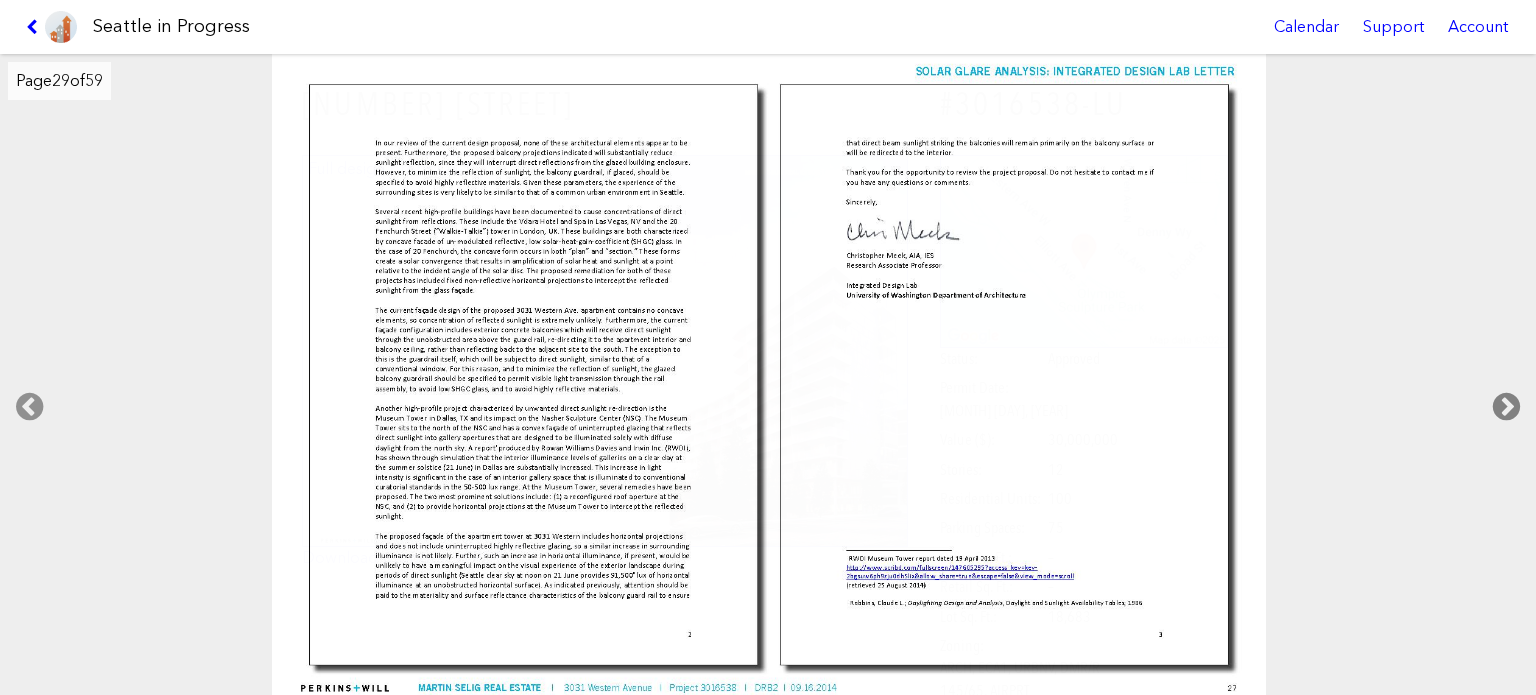 click at bounding box center (1506, 407) 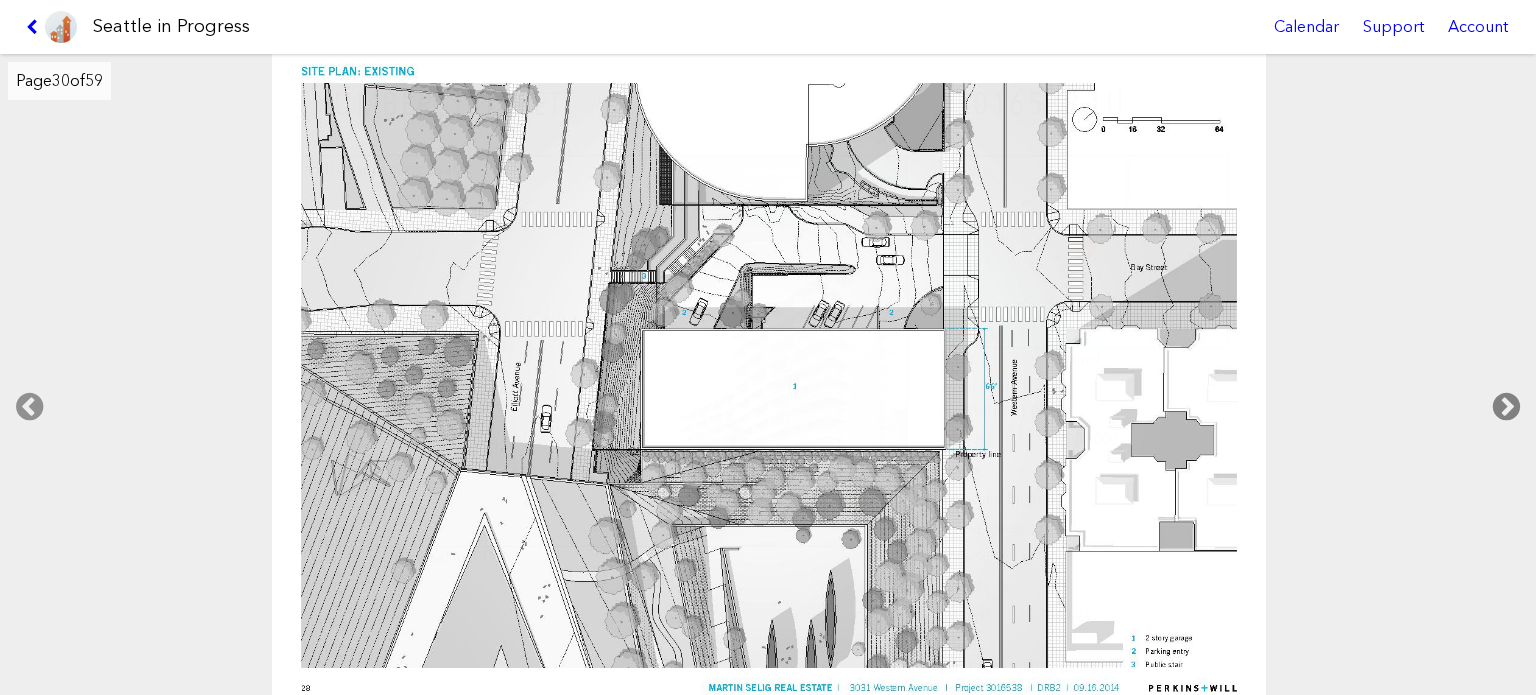 click at bounding box center (1506, 407) 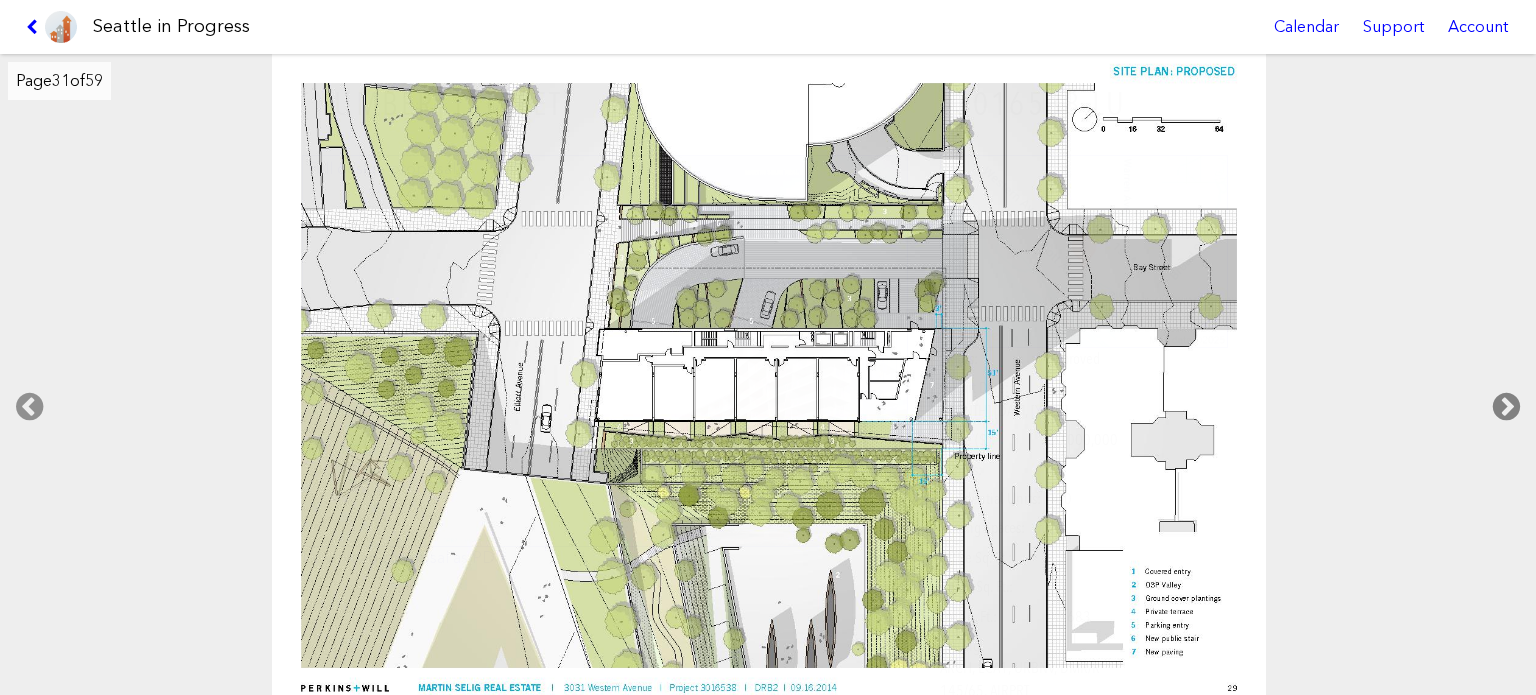 click at bounding box center (1506, 407) 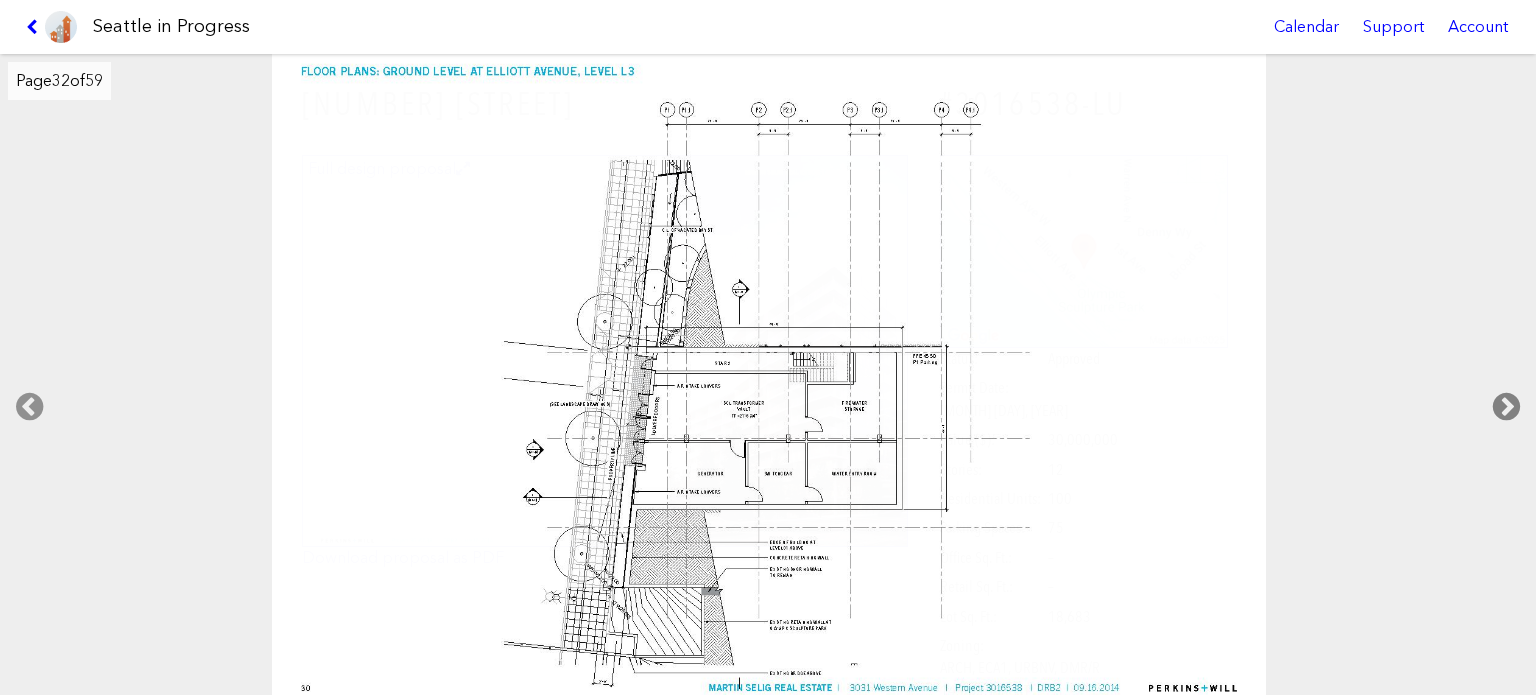 click at bounding box center [1506, 407] 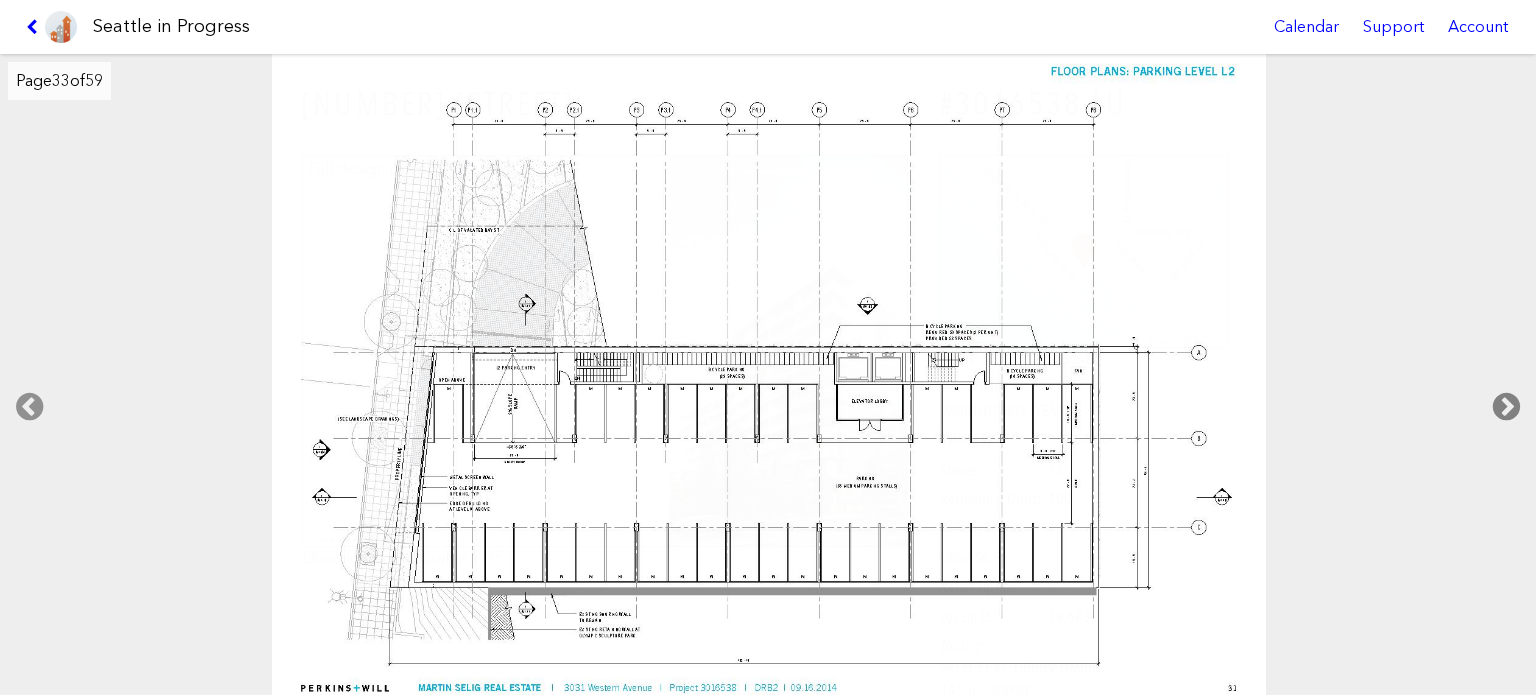 click at bounding box center [1506, 407] 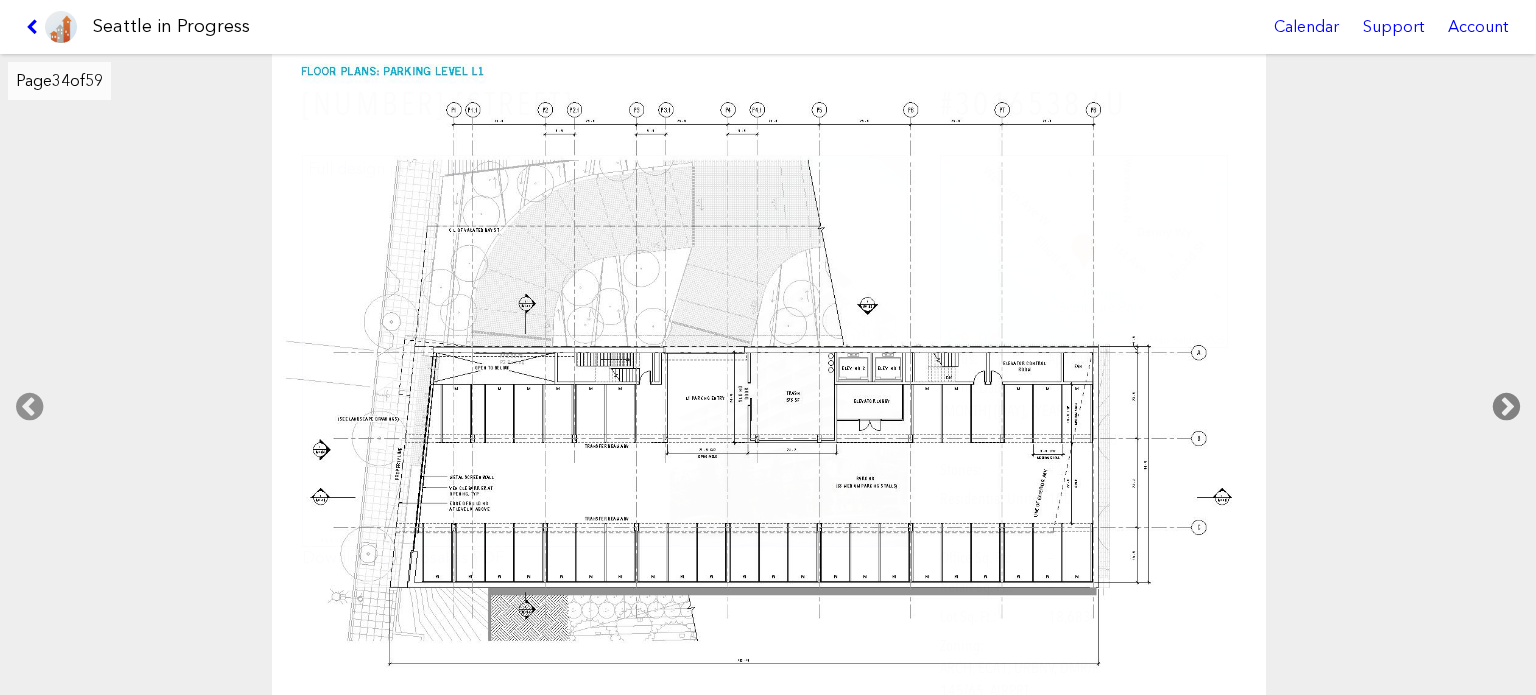 click at bounding box center (1506, 407) 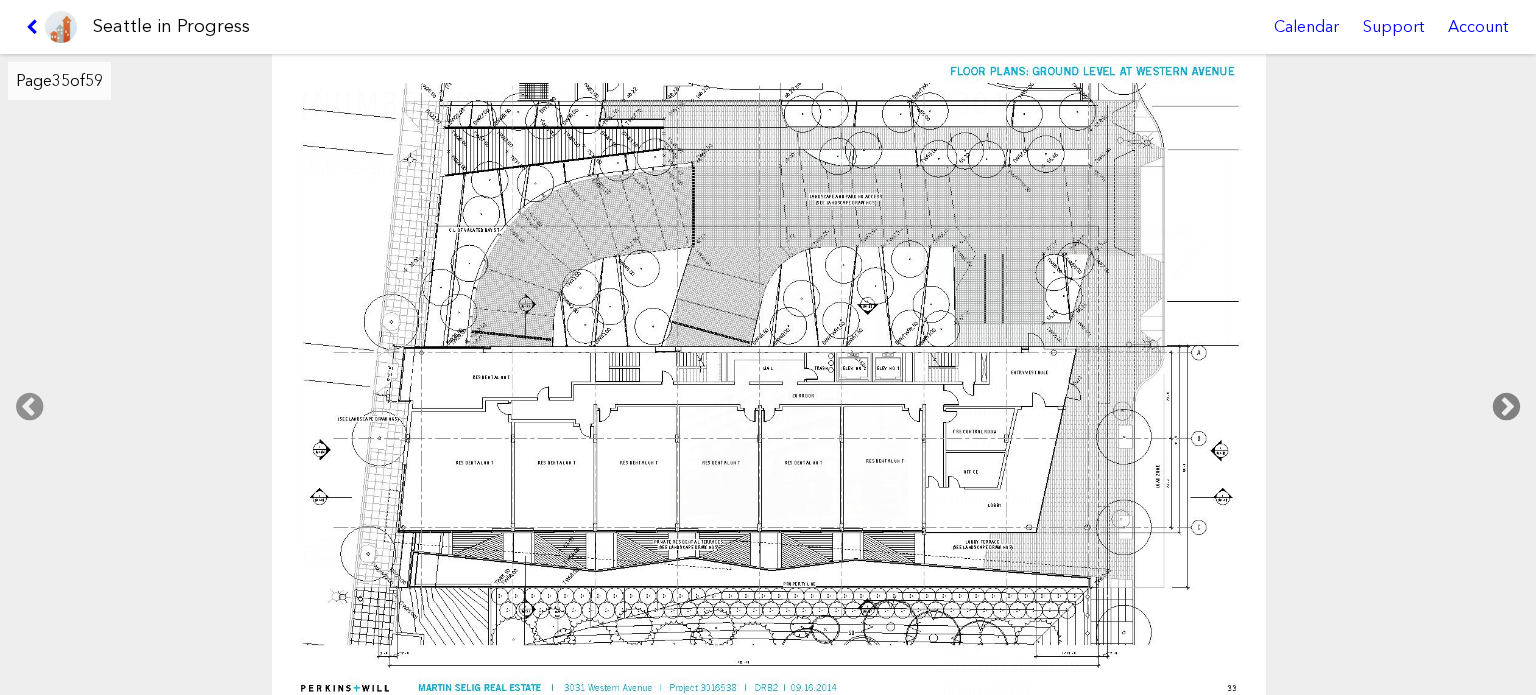 click at bounding box center [1506, 407] 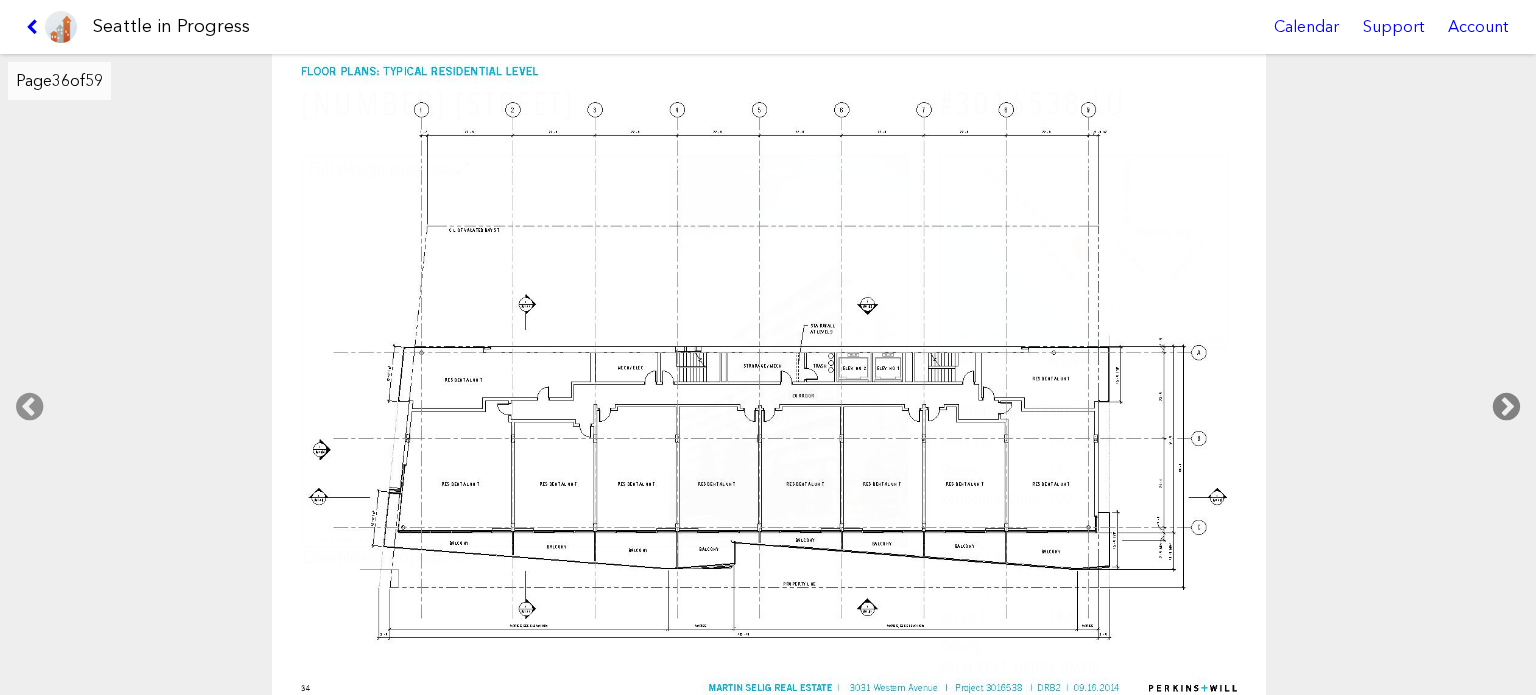 click at bounding box center [1506, 407] 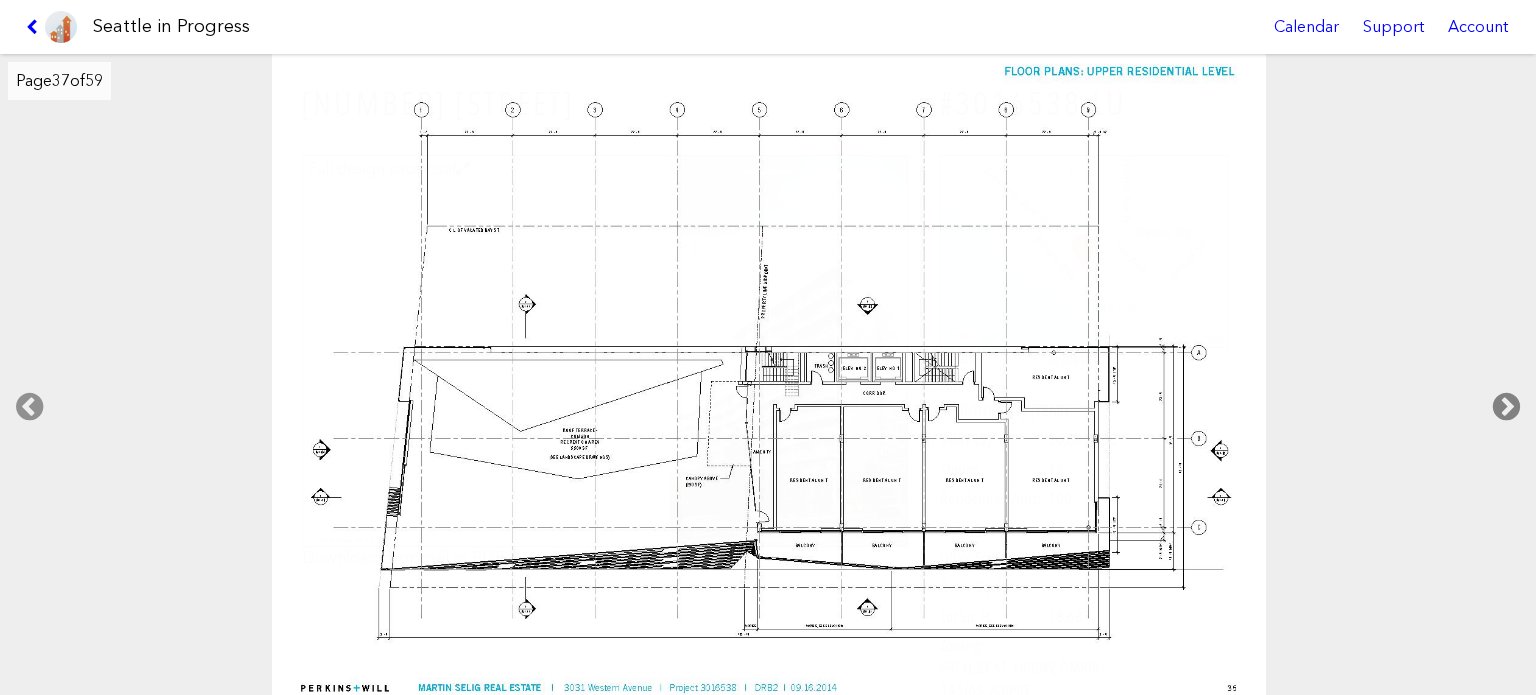 click at bounding box center [1506, 407] 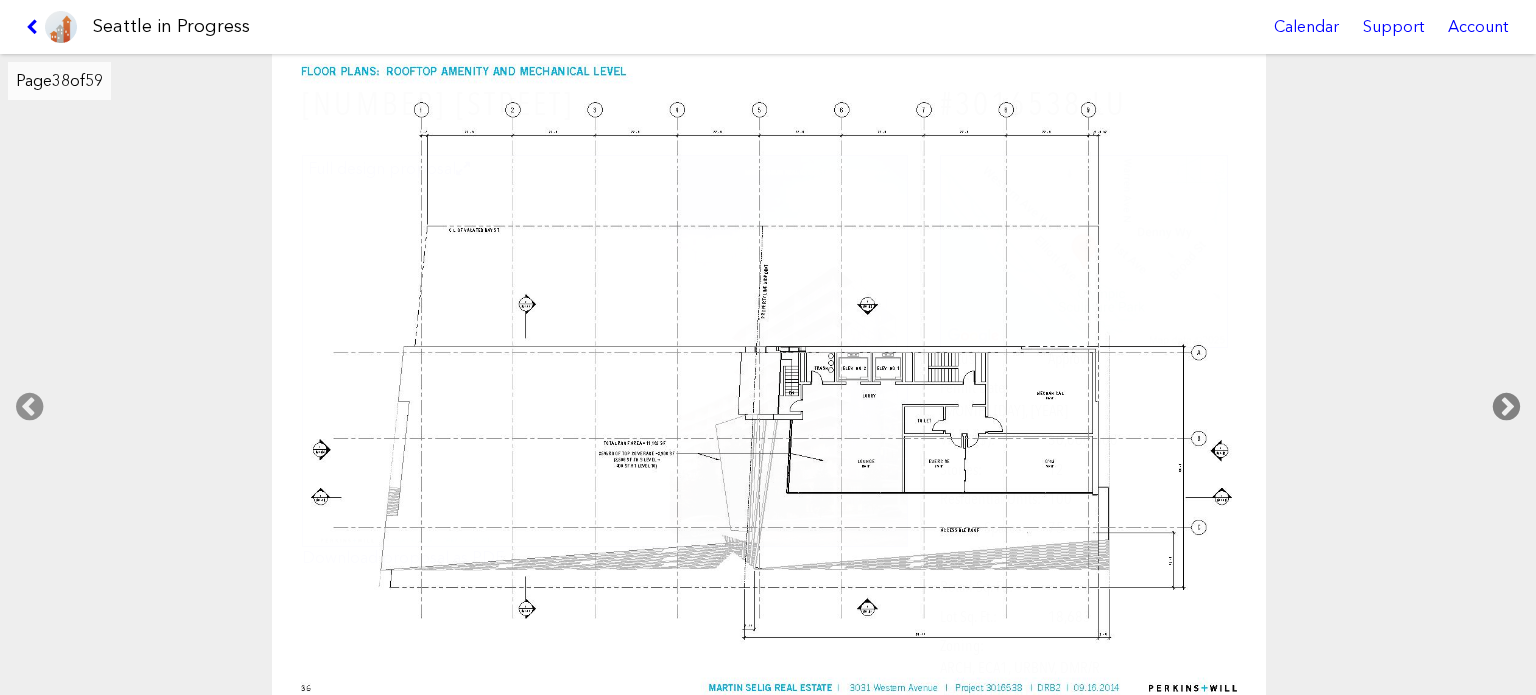click at bounding box center [1506, 407] 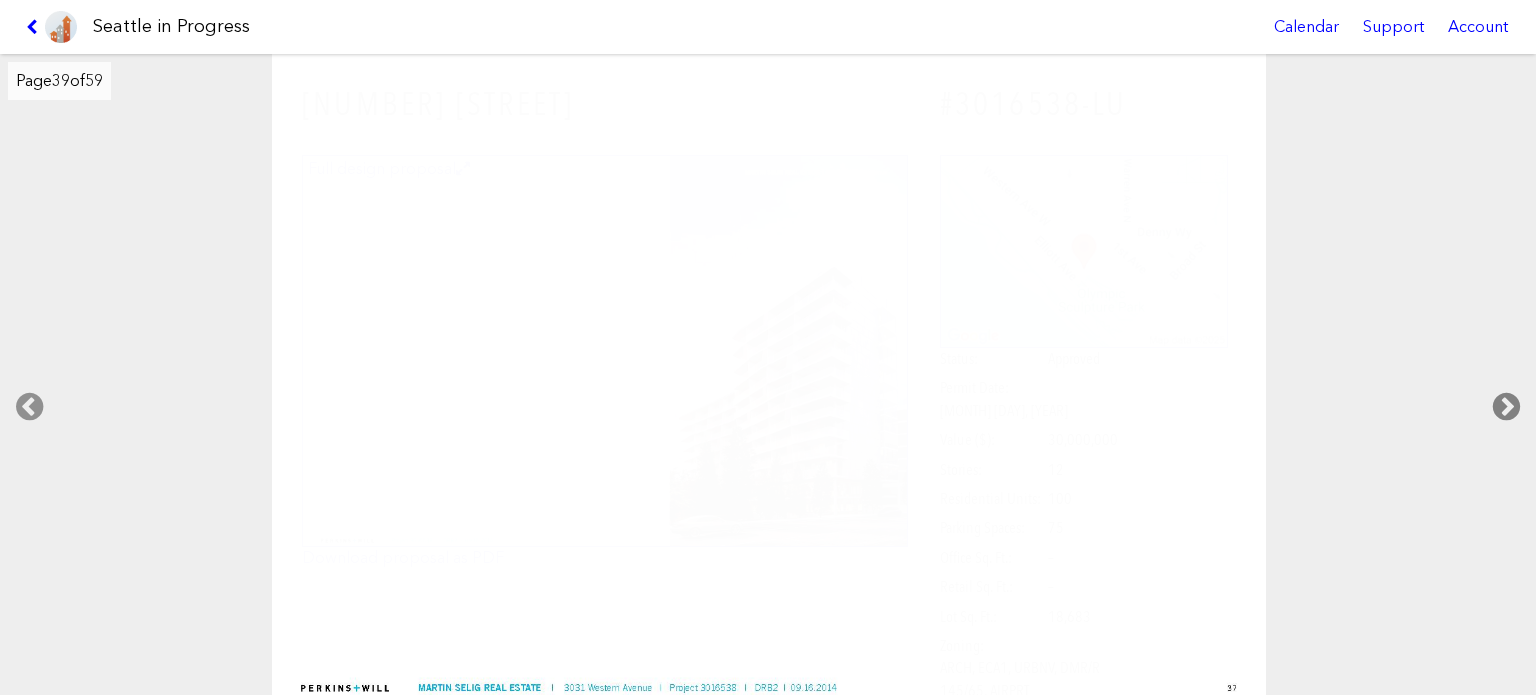 click at bounding box center (1506, 407) 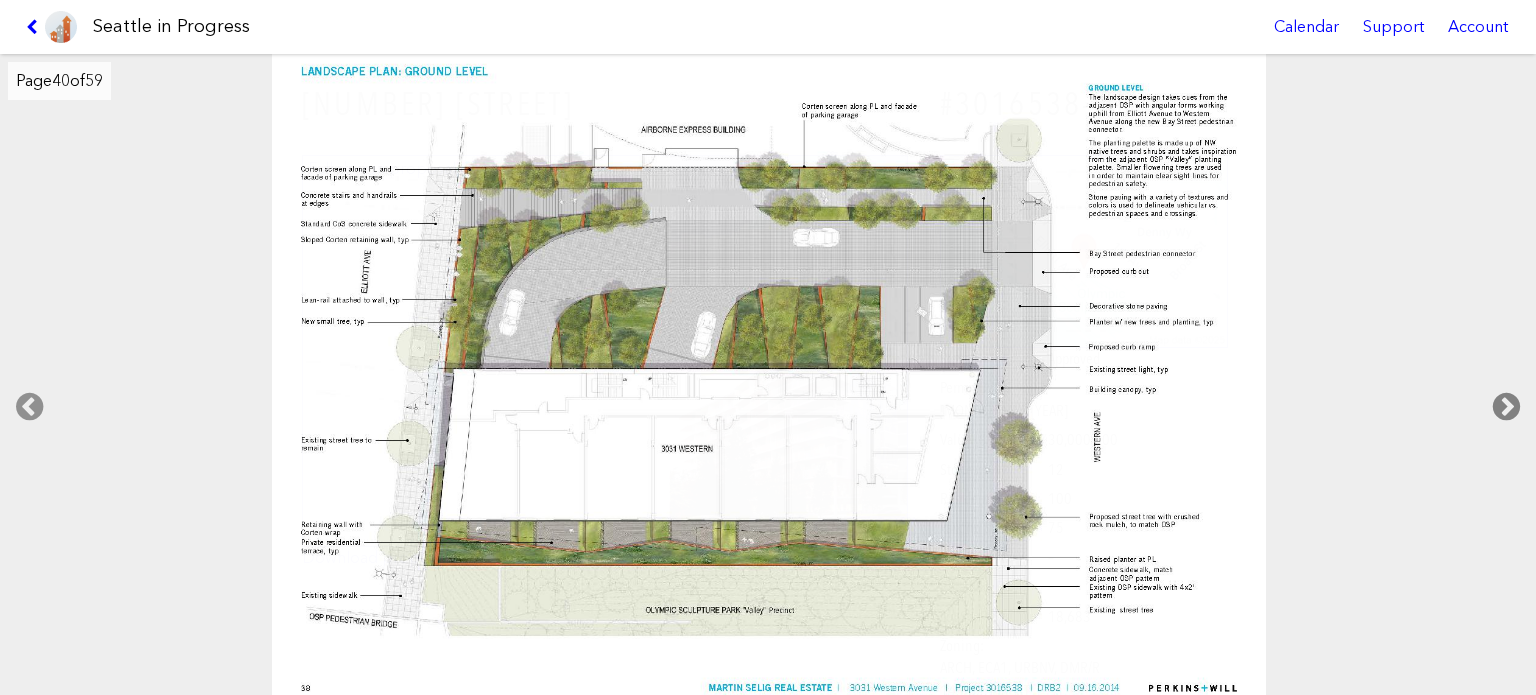click at bounding box center (1506, 407) 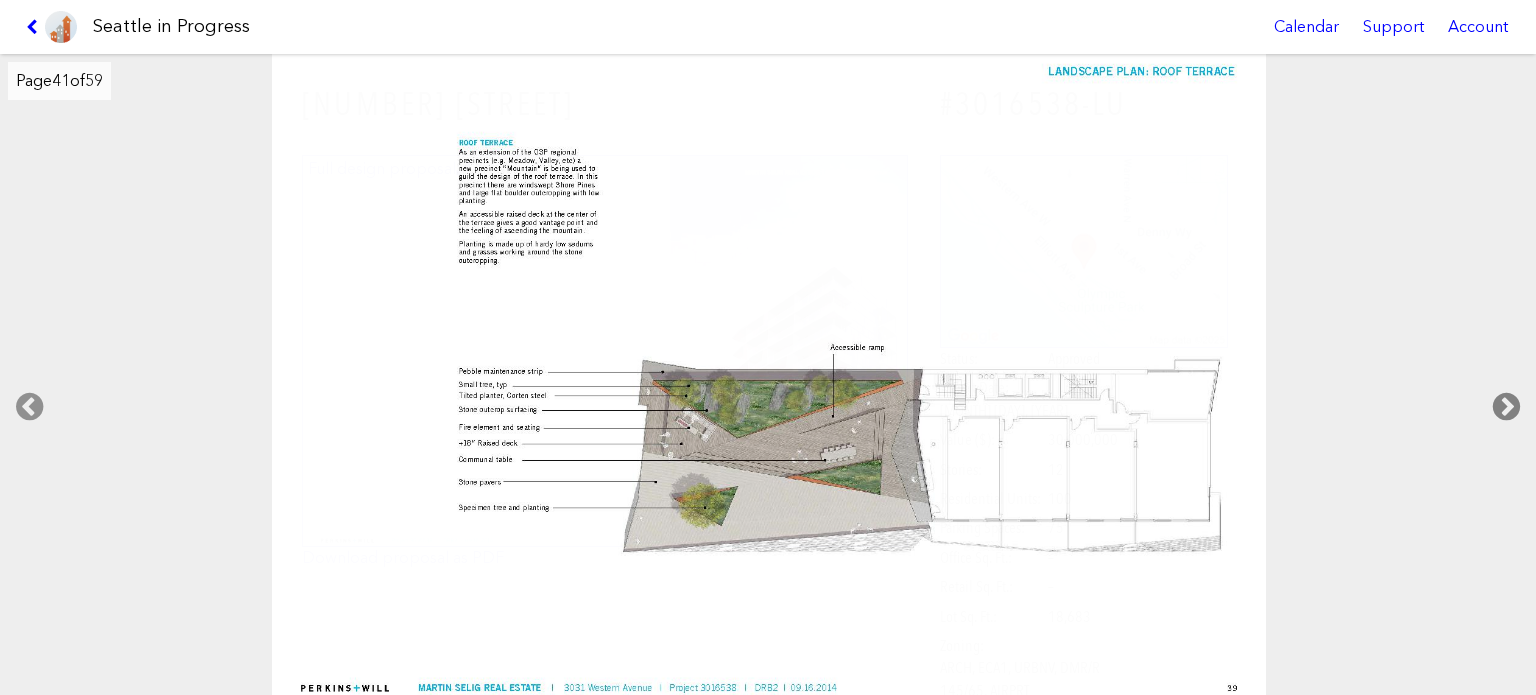 click at bounding box center [1506, 407] 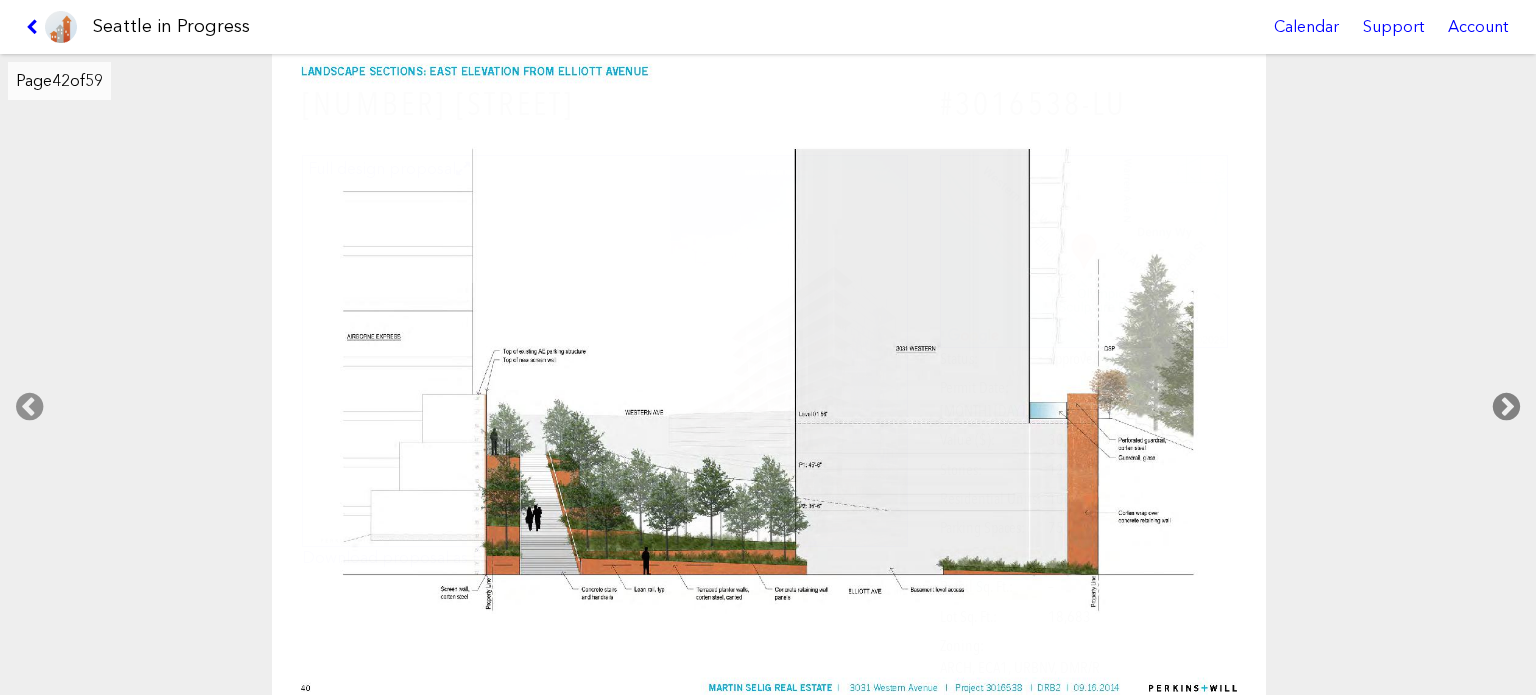 click at bounding box center (1506, 407) 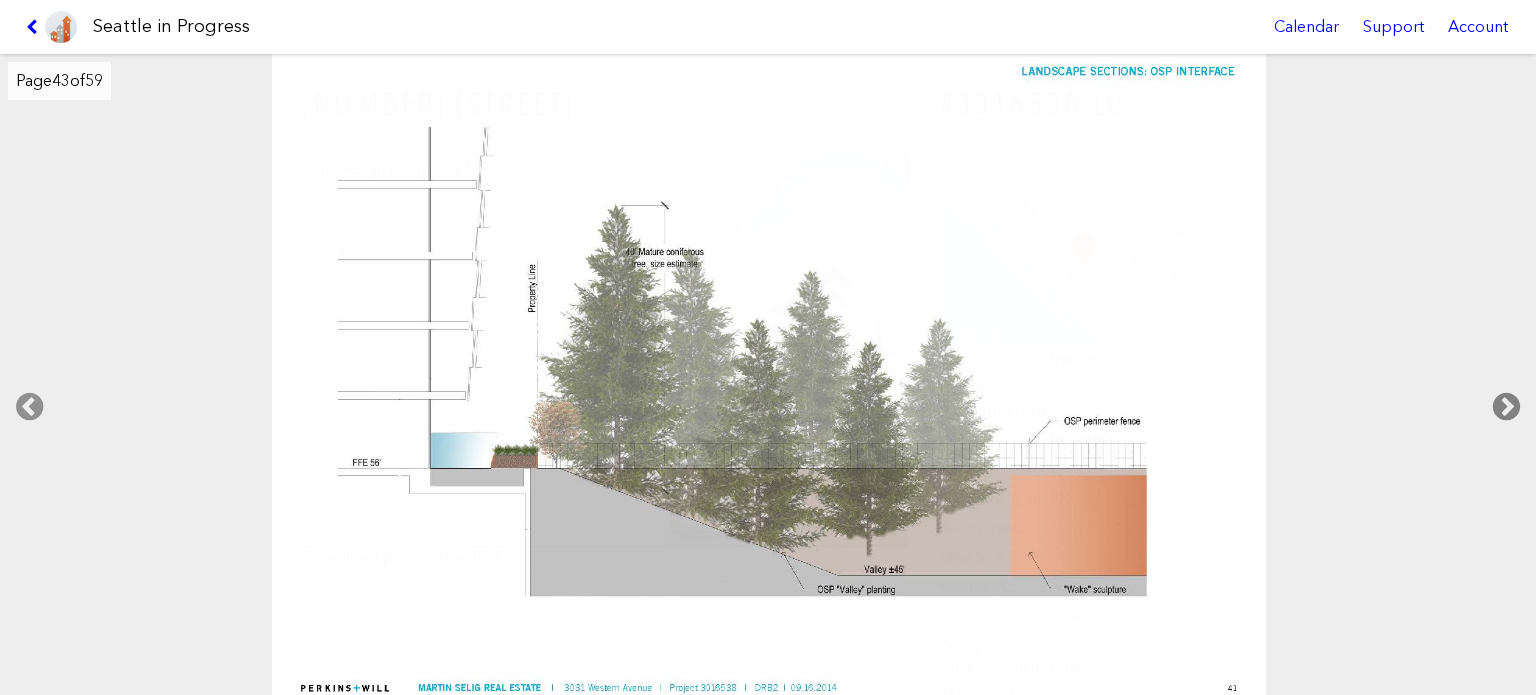 click at bounding box center [1506, 407] 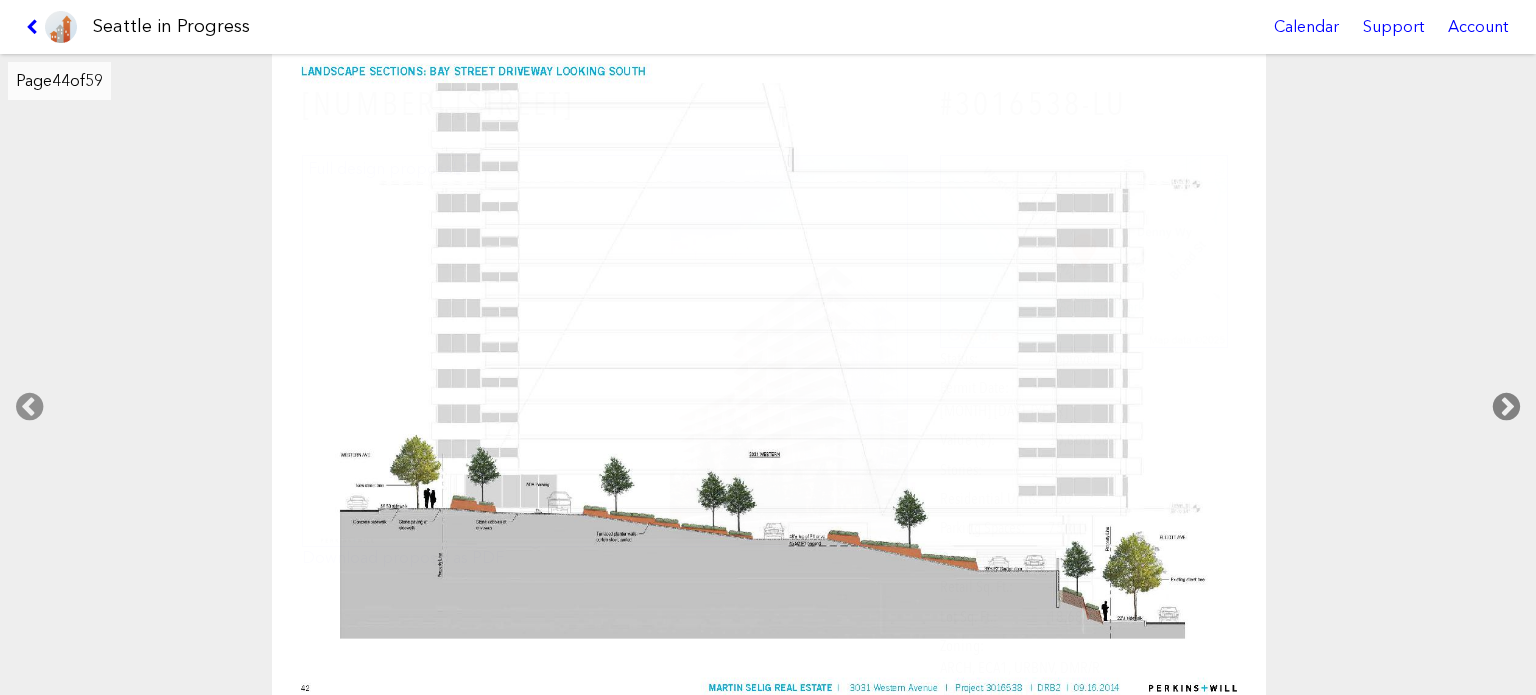 click at bounding box center [1506, 407] 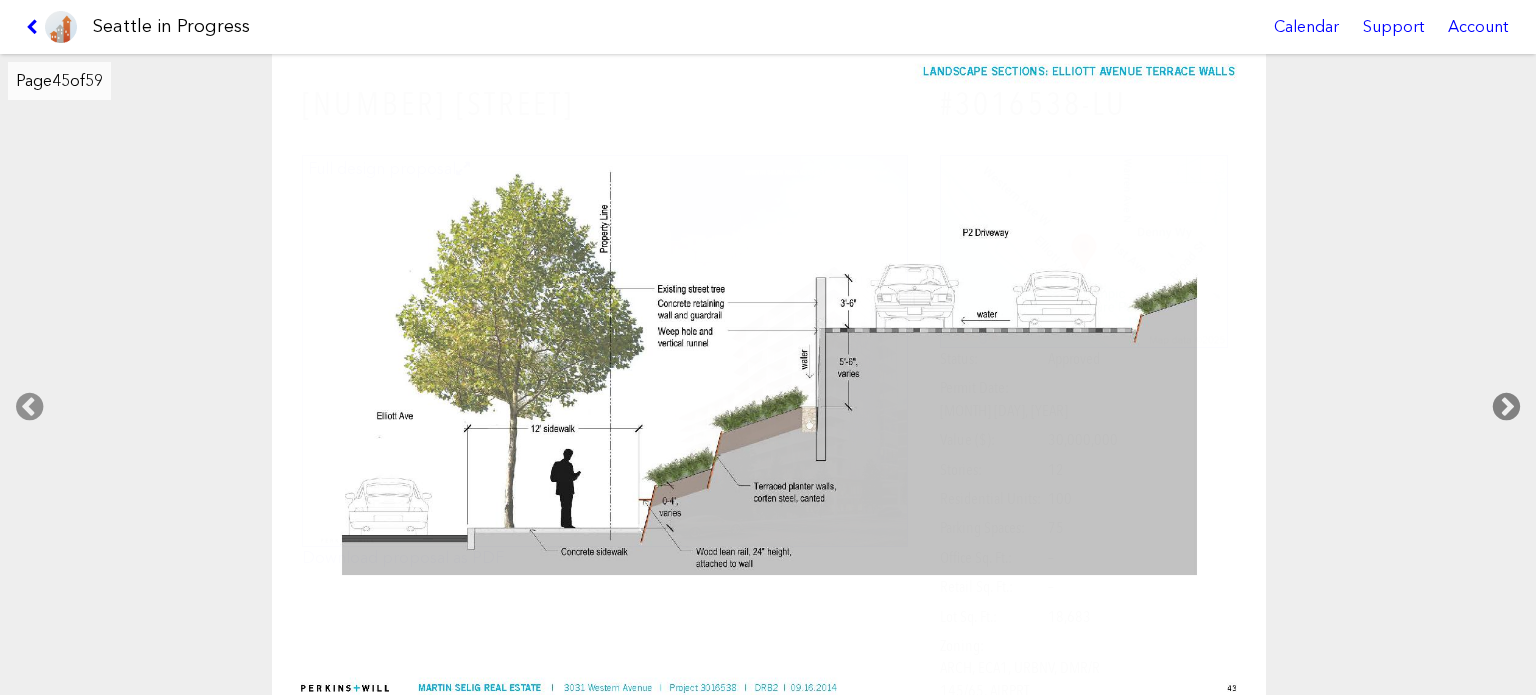 click at bounding box center [1506, 407] 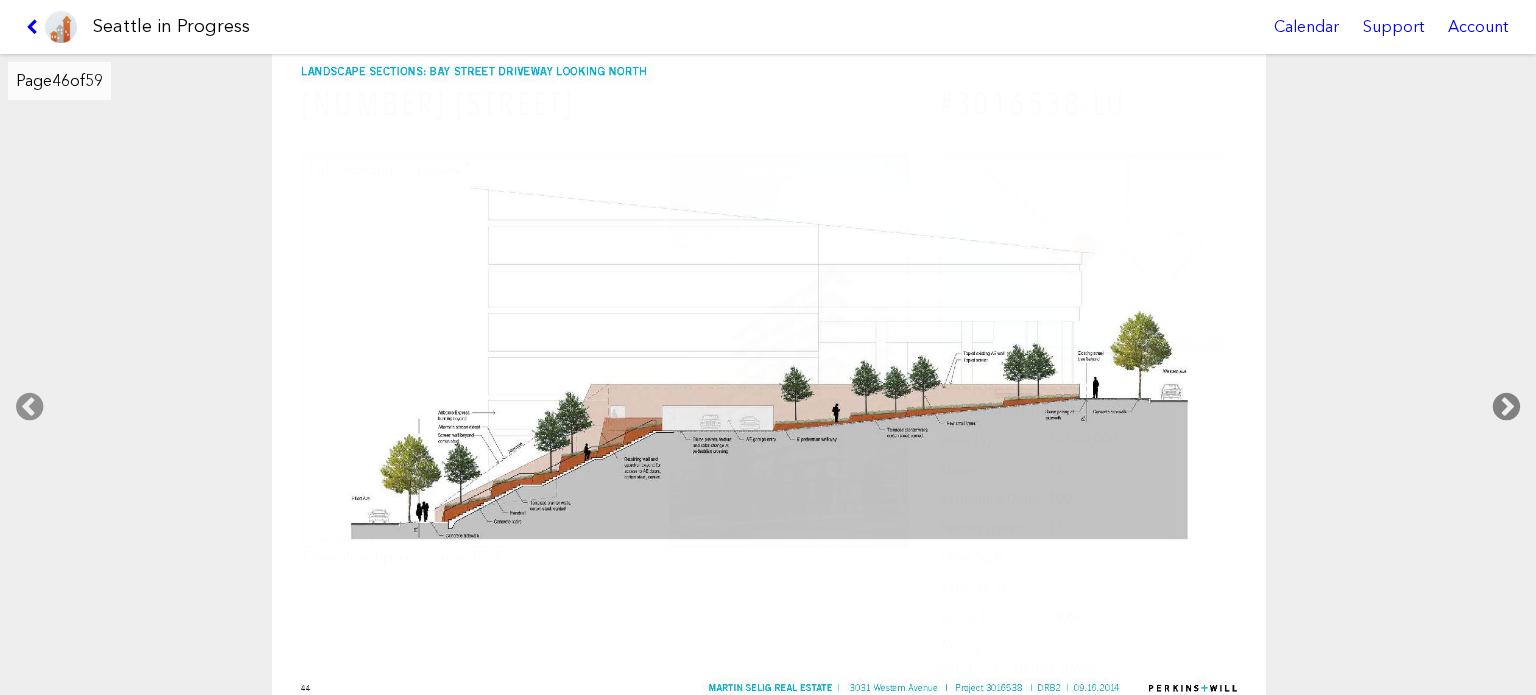 click at bounding box center (1506, 407) 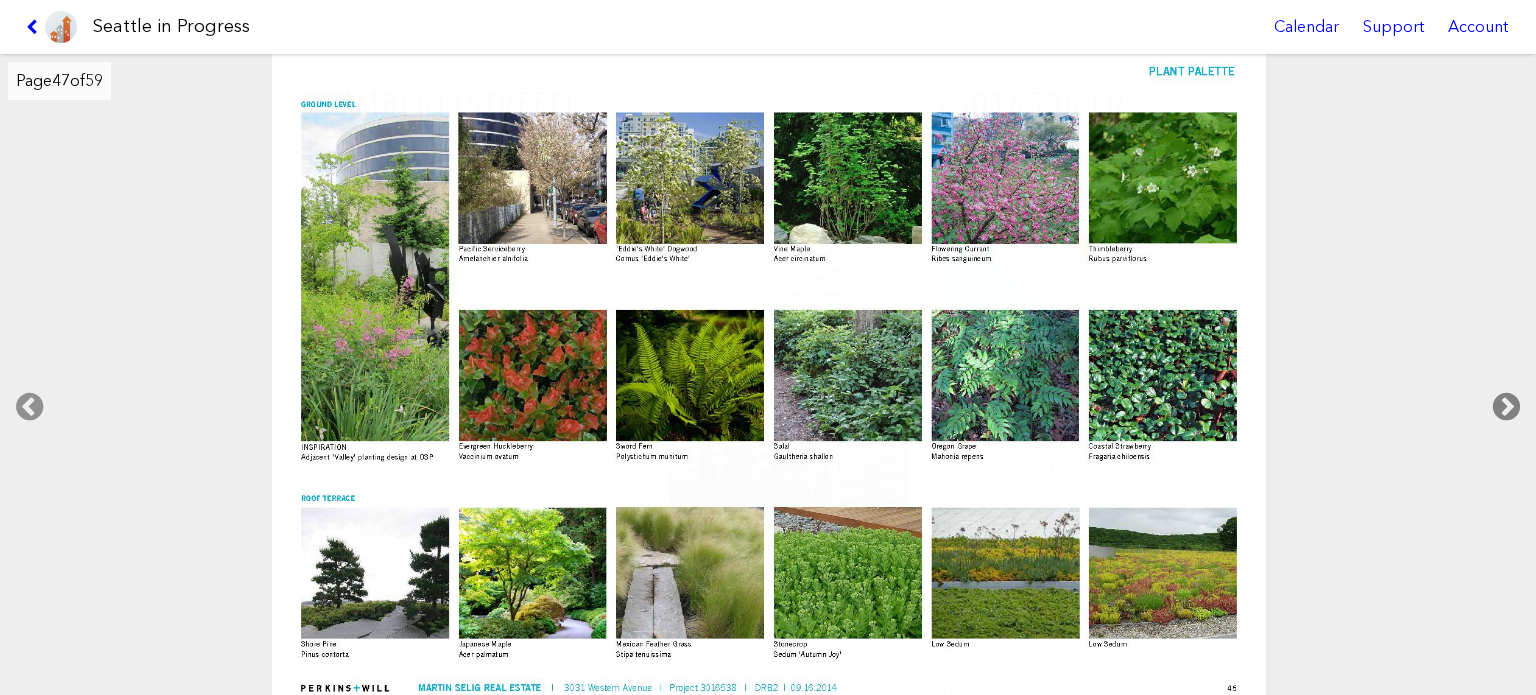click at bounding box center (1506, 407) 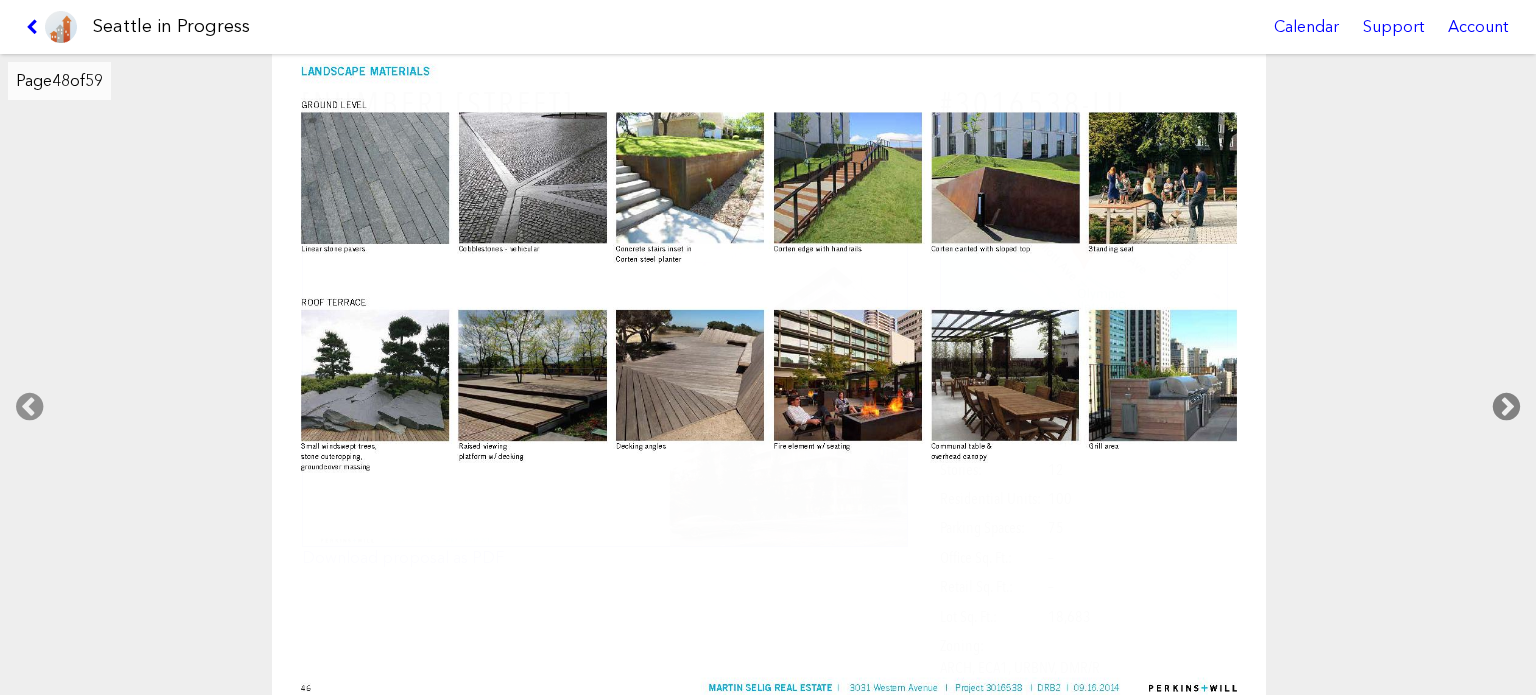 click at bounding box center (1506, 407) 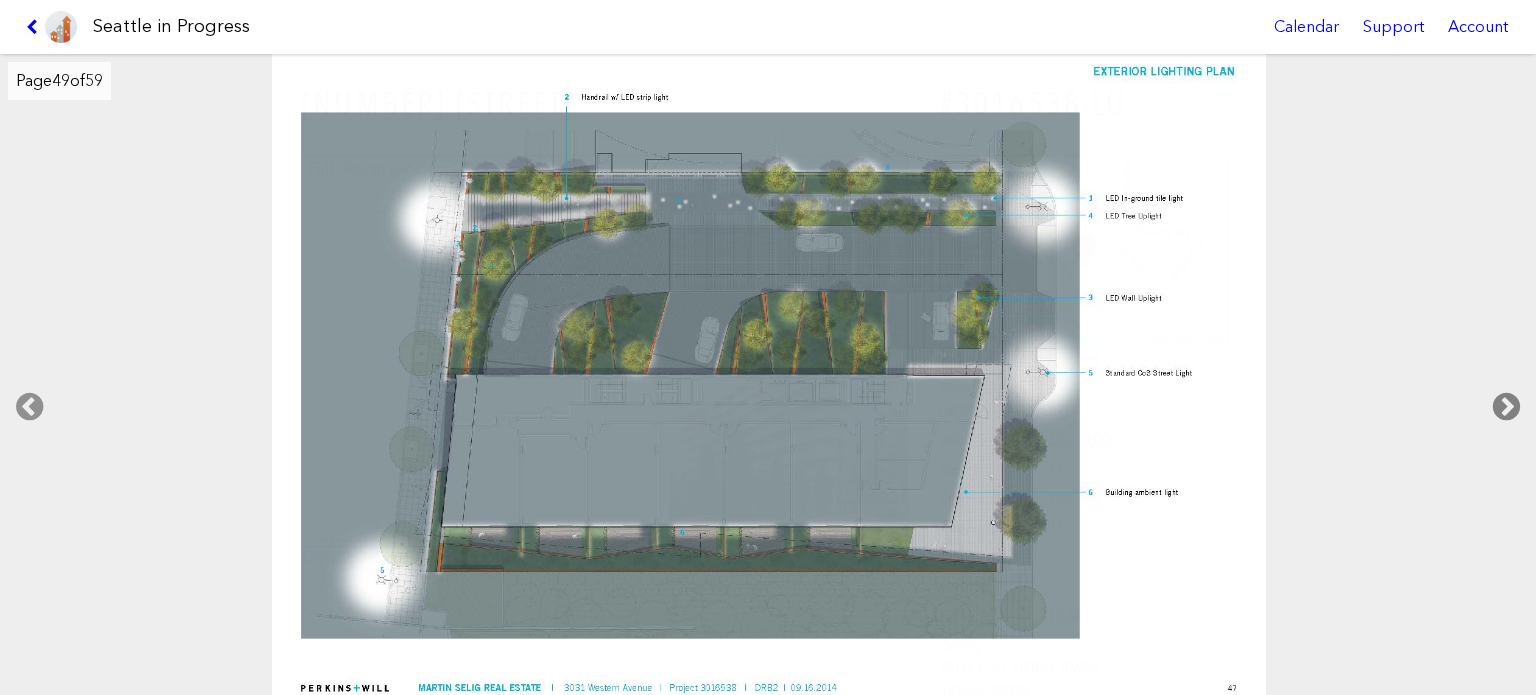 click at bounding box center [1506, 407] 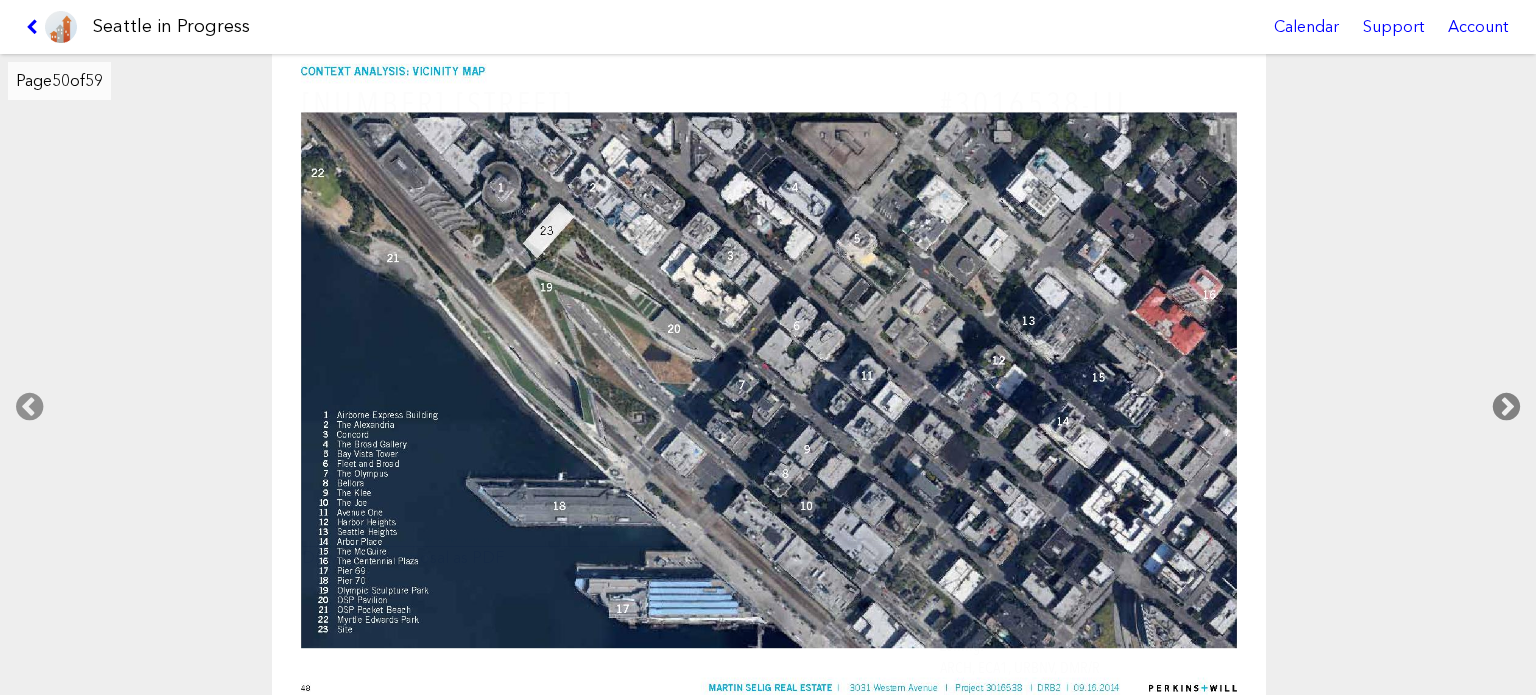 click at bounding box center (1506, 407) 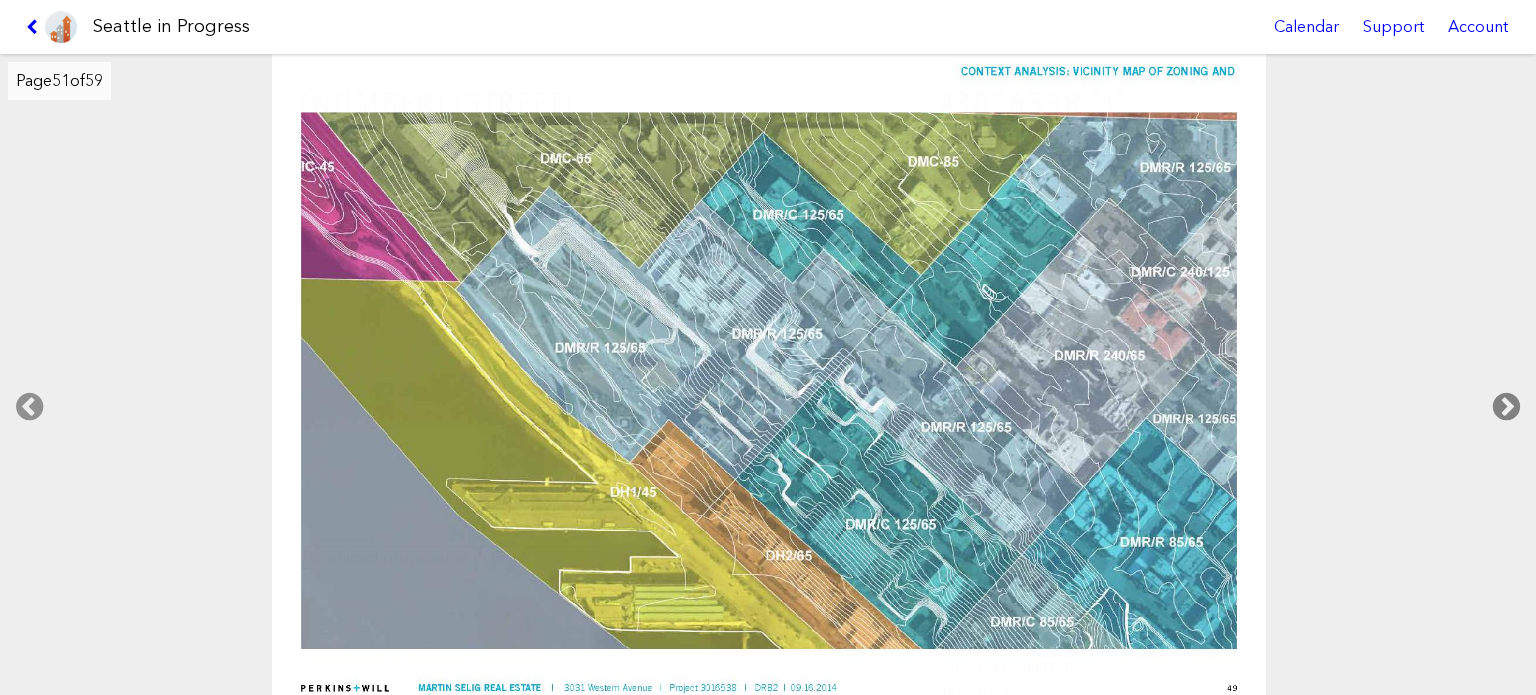 click at bounding box center [1506, 407] 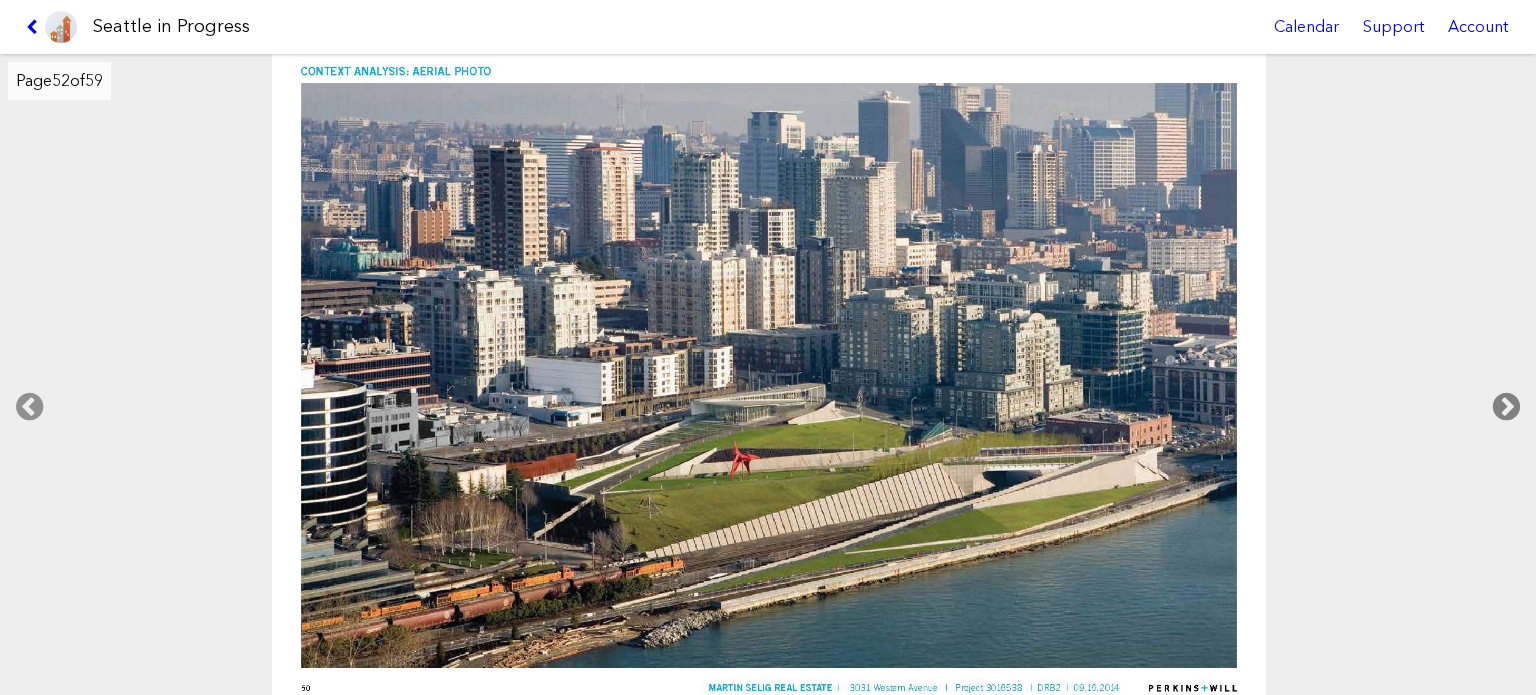 click at bounding box center [1506, 407] 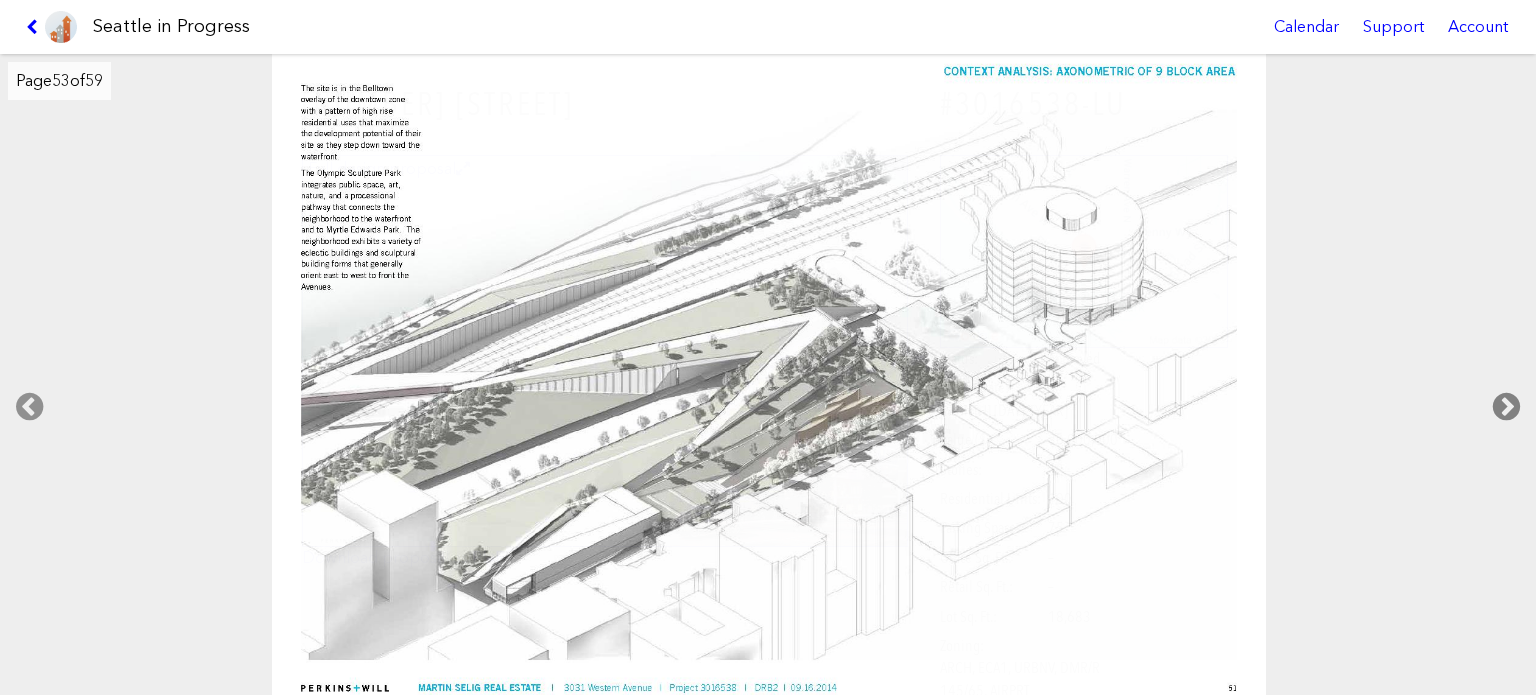 click at bounding box center [1506, 407] 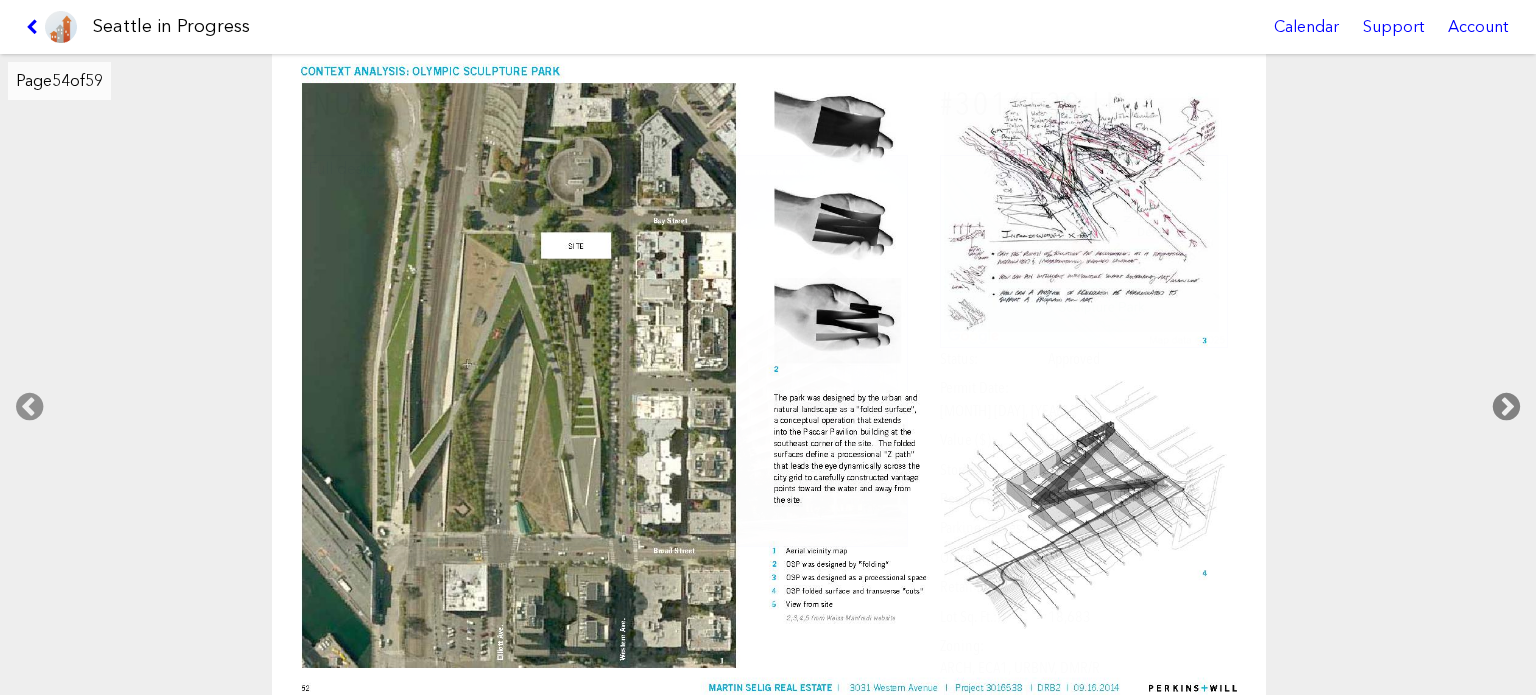 click at bounding box center [1506, 407] 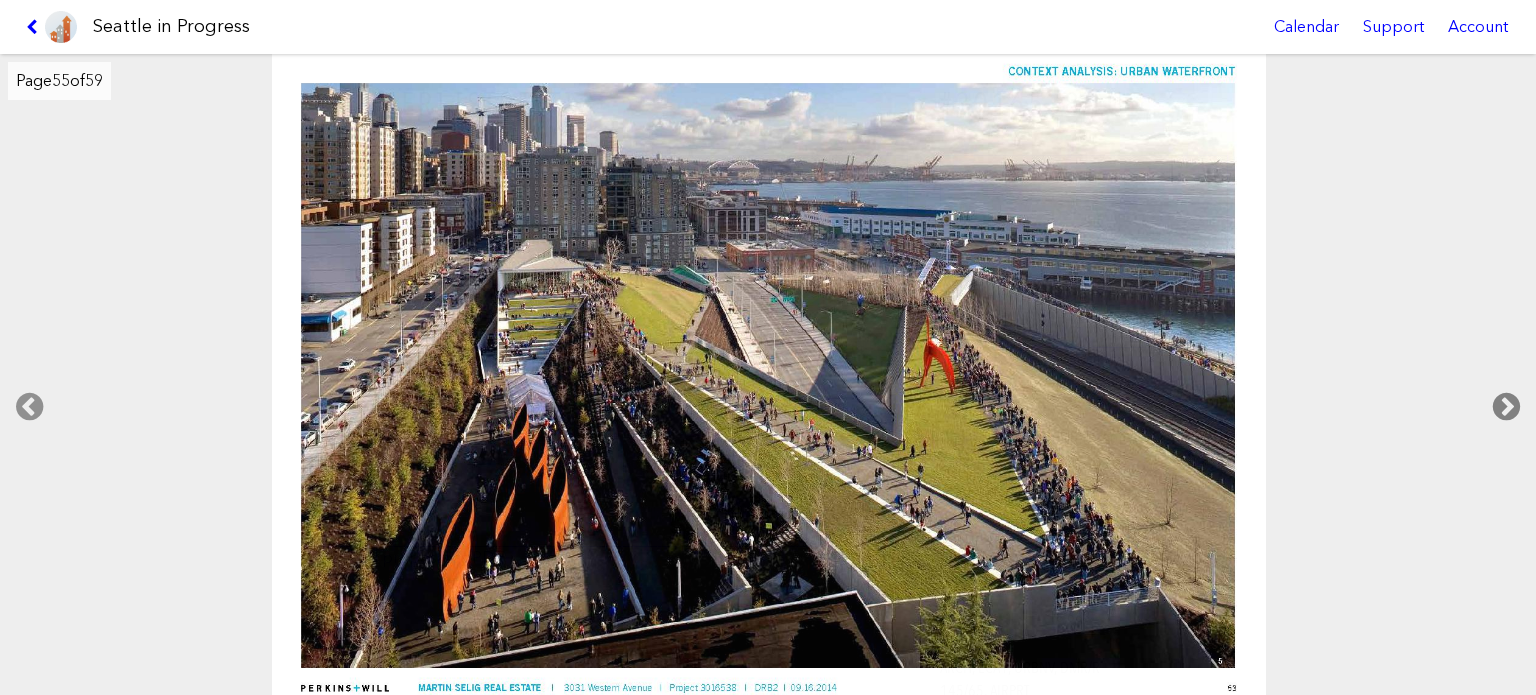 click at bounding box center (1506, 407) 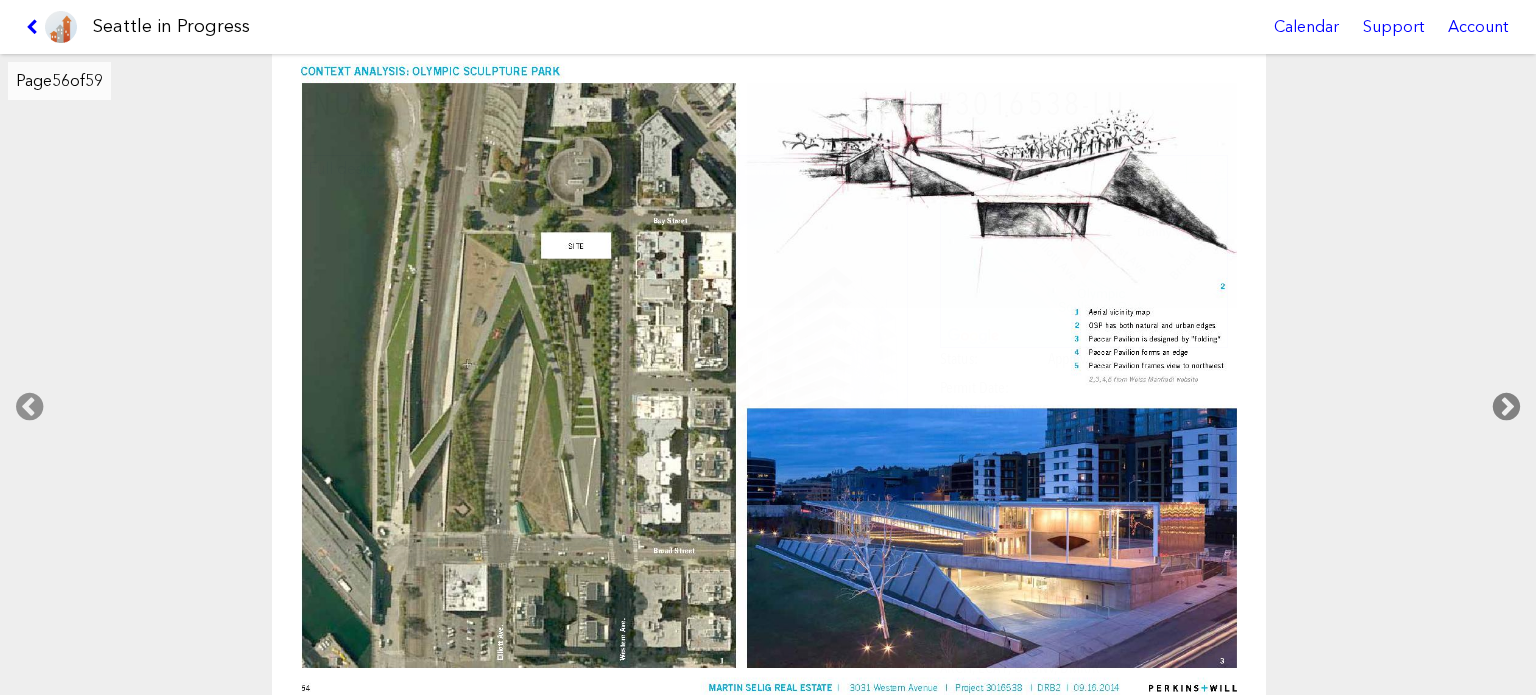 click at bounding box center (1506, 407) 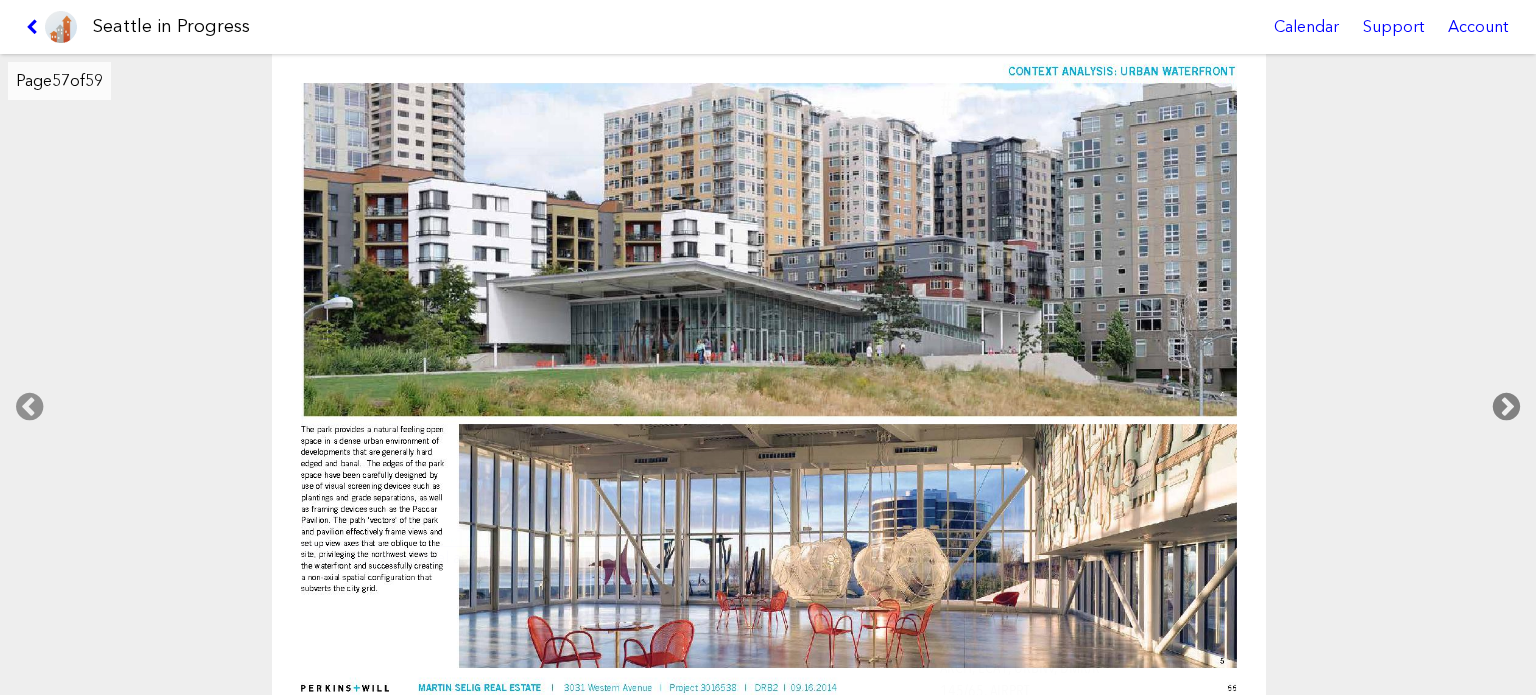 click at bounding box center (1506, 407) 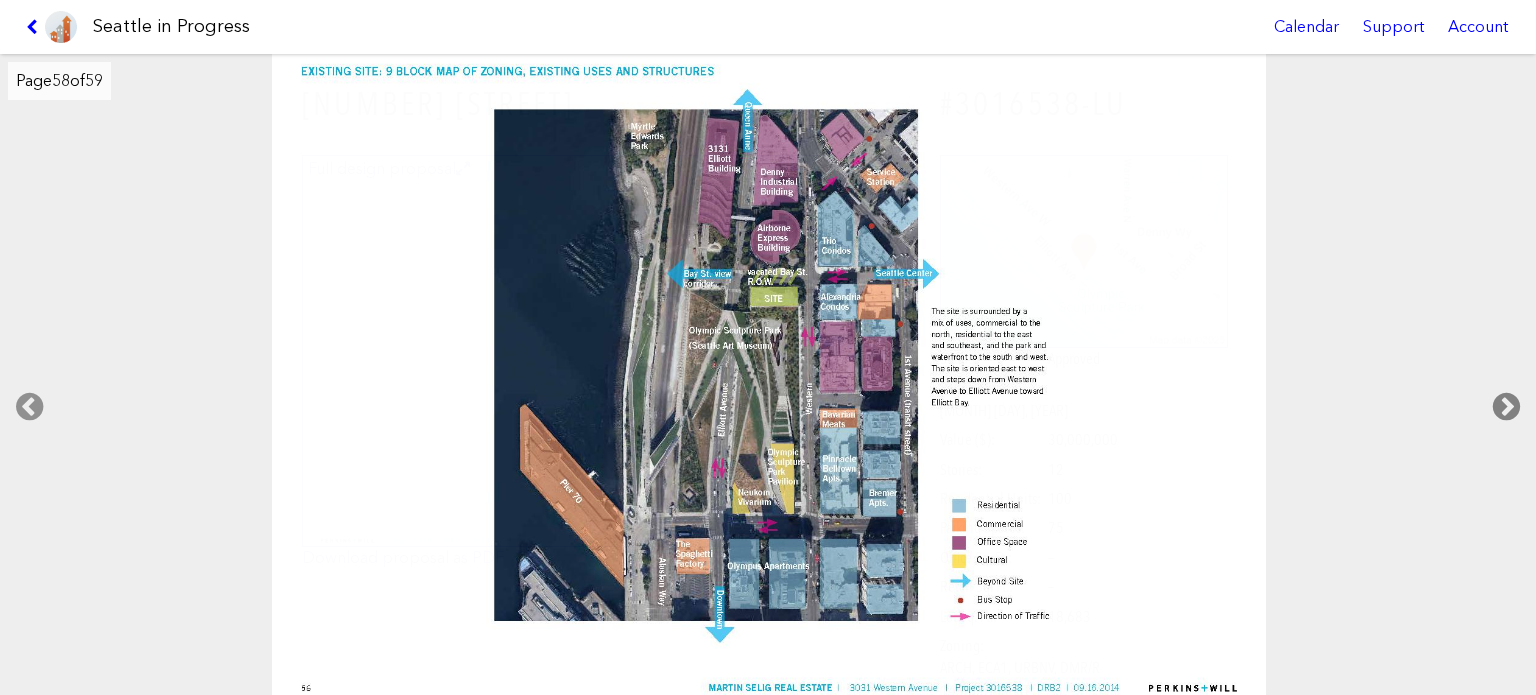 click at bounding box center [1506, 407] 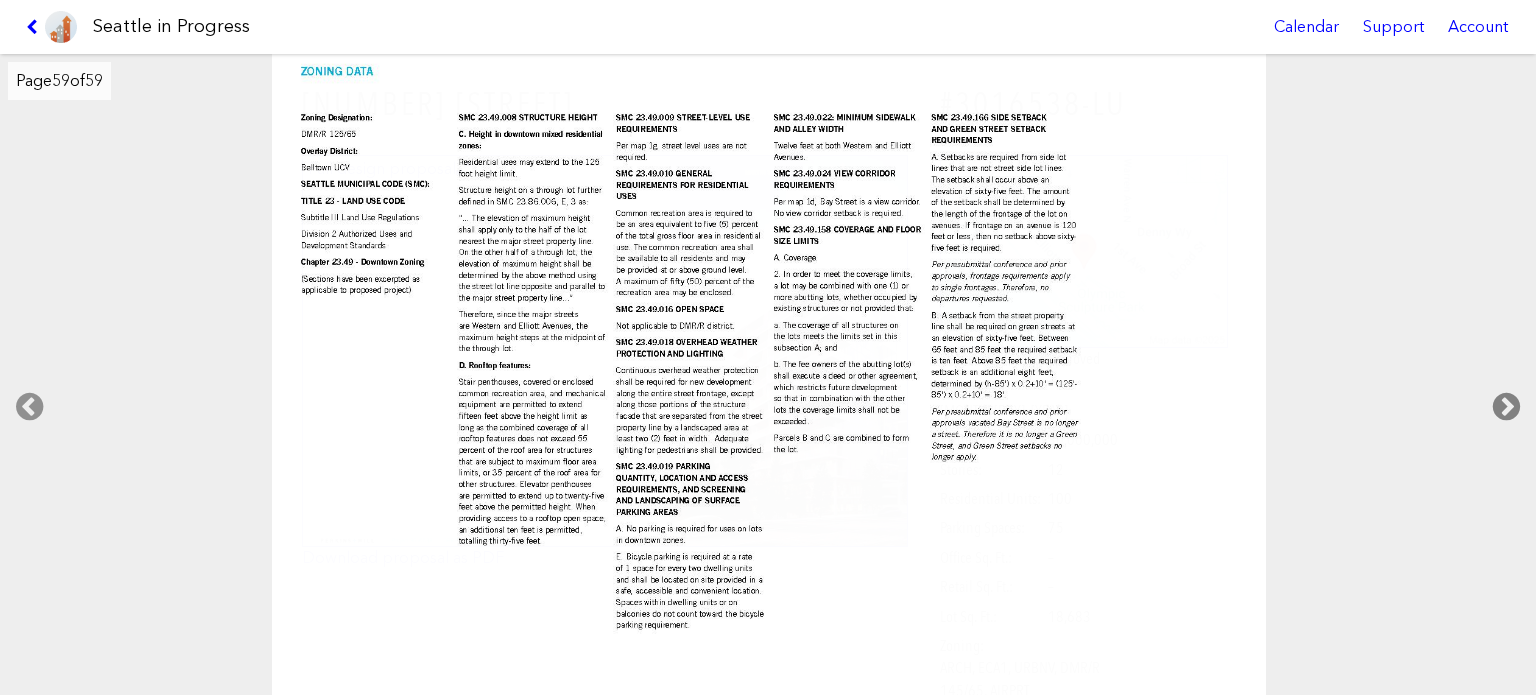 click at bounding box center [1506, 407] 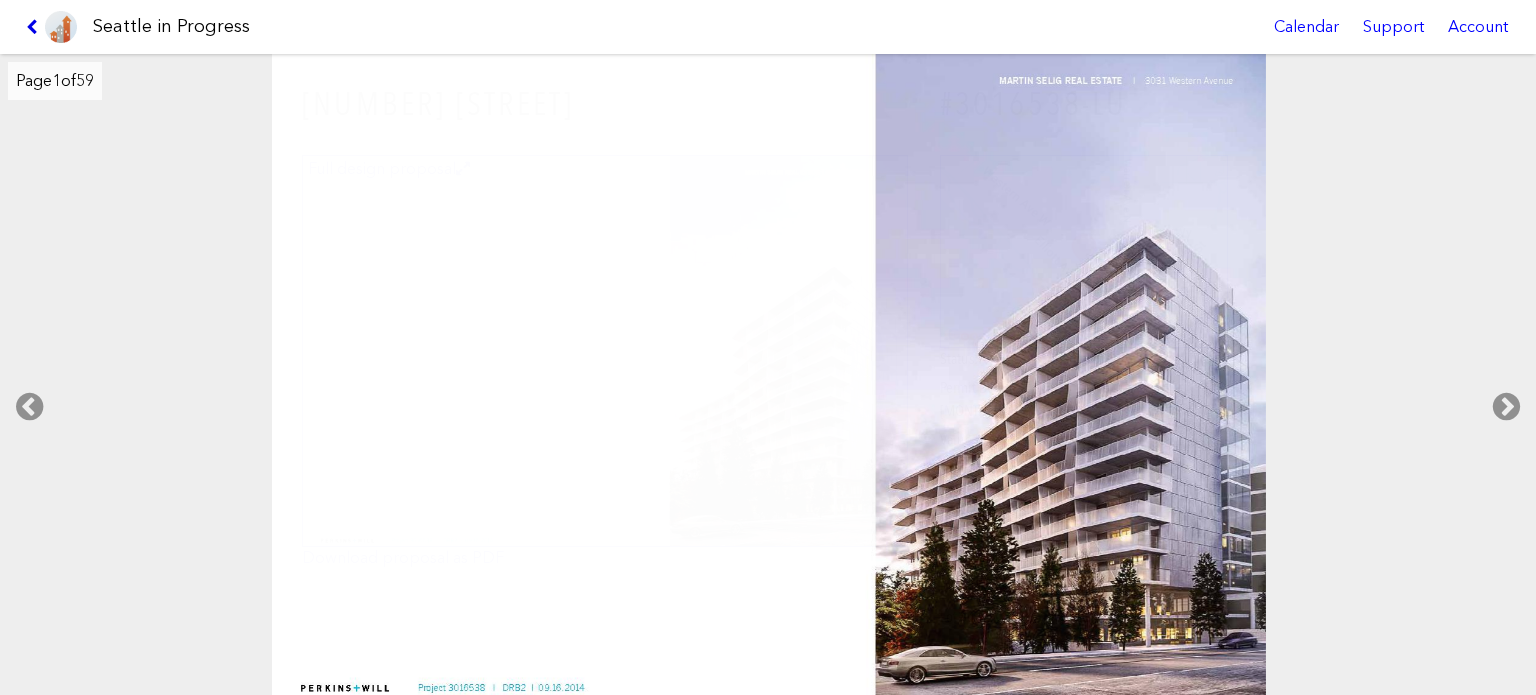 click at bounding box center [35, 27] 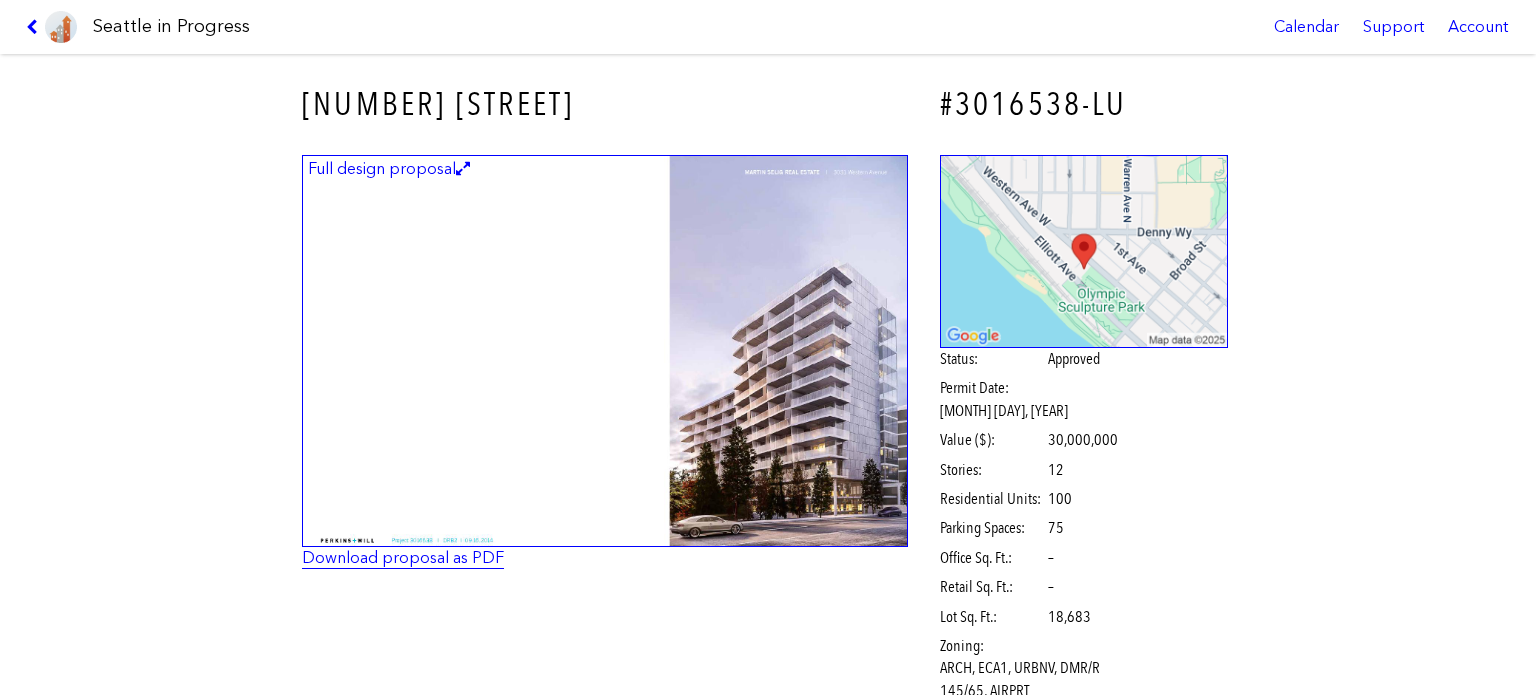 click on "Download proposal as PDF" at bounding box center (403, 557) 